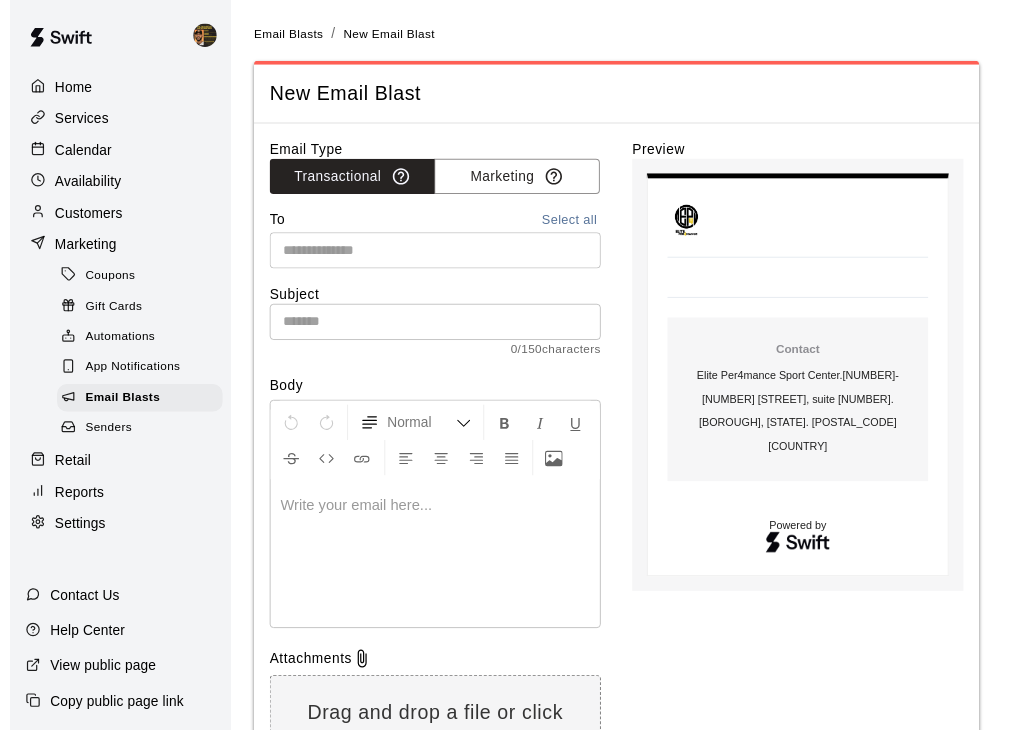 scroll, scrollTop: 0, scrollLeft: 0, axis: both 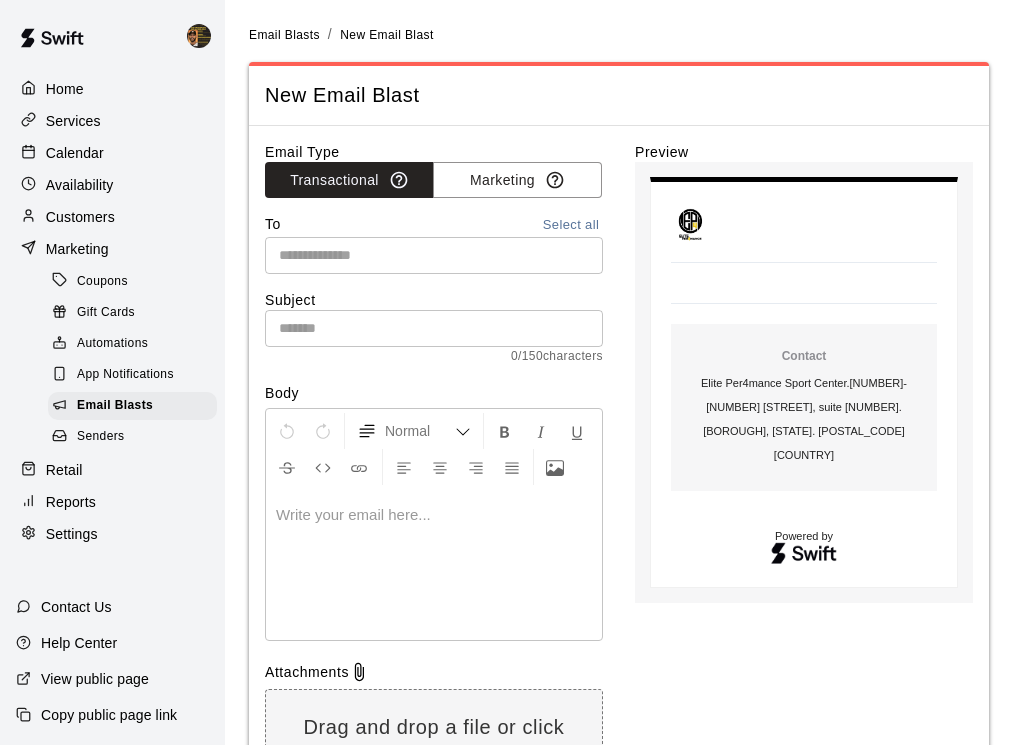 click on "Reports" at bounding box center [112, 502] 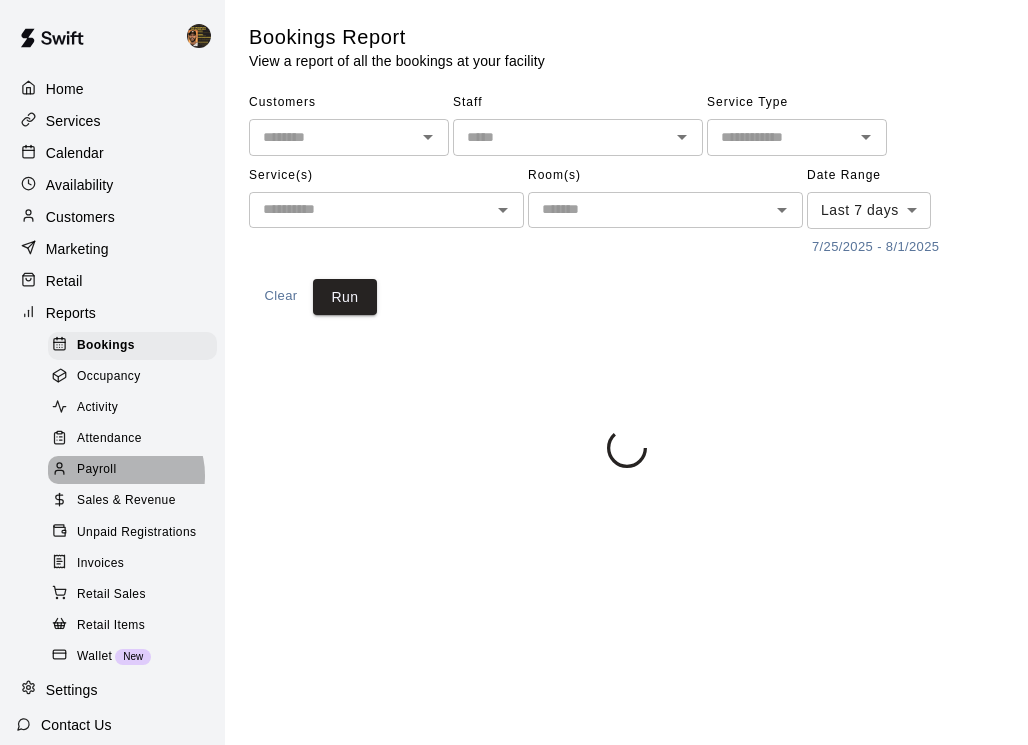 click on "Payroll" at bounding box center (132, 470) 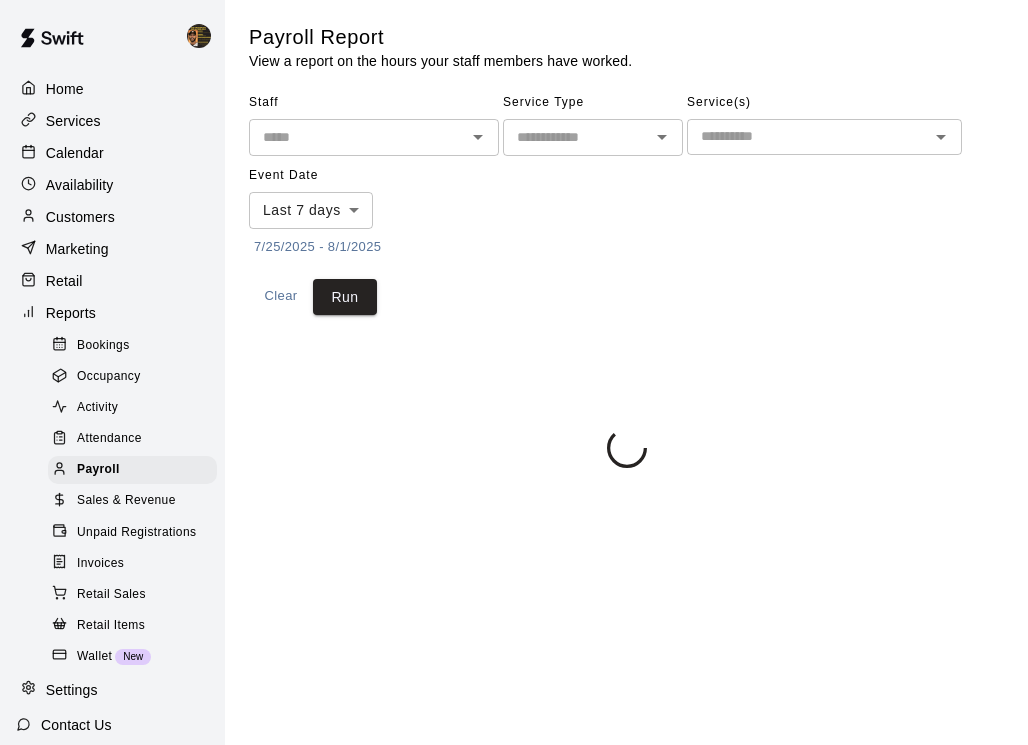 click on "Home Services Calendar Availability Customers Marketing Retail Reports Bookings Occupancy Activity Attendance Payroll Sales & Revenue Unpaid Registrations Invoices Retail Sales Retail Items Wallet New Settings Contact Us Help Center View public page Copy public page link Payroll Report View a report on the hours your staff members have worked. Staff ​ Service Type ​ Service(s) ​ Event Date Last 7 days **** ​ [MONTH]/[DAY]/[YEAR] - [MONTH]/[DAY]/[YEAR] Clear Run Swift - Payroll Close cross-small" at bounding box center (514, 238) 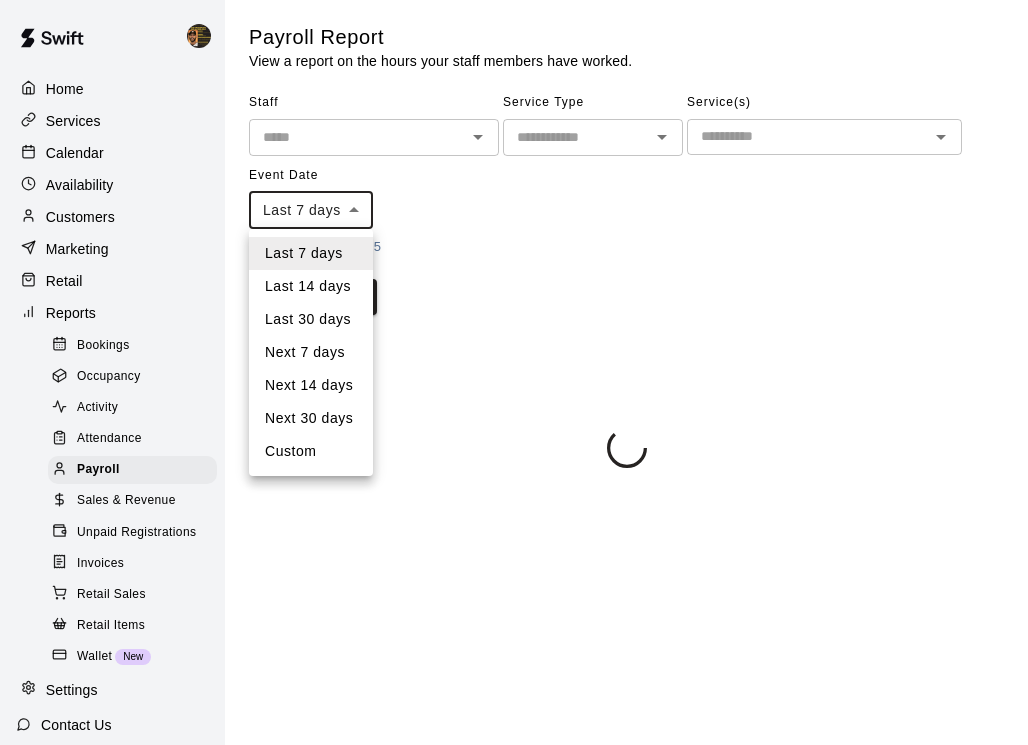 click at bounding box center (514, 372) 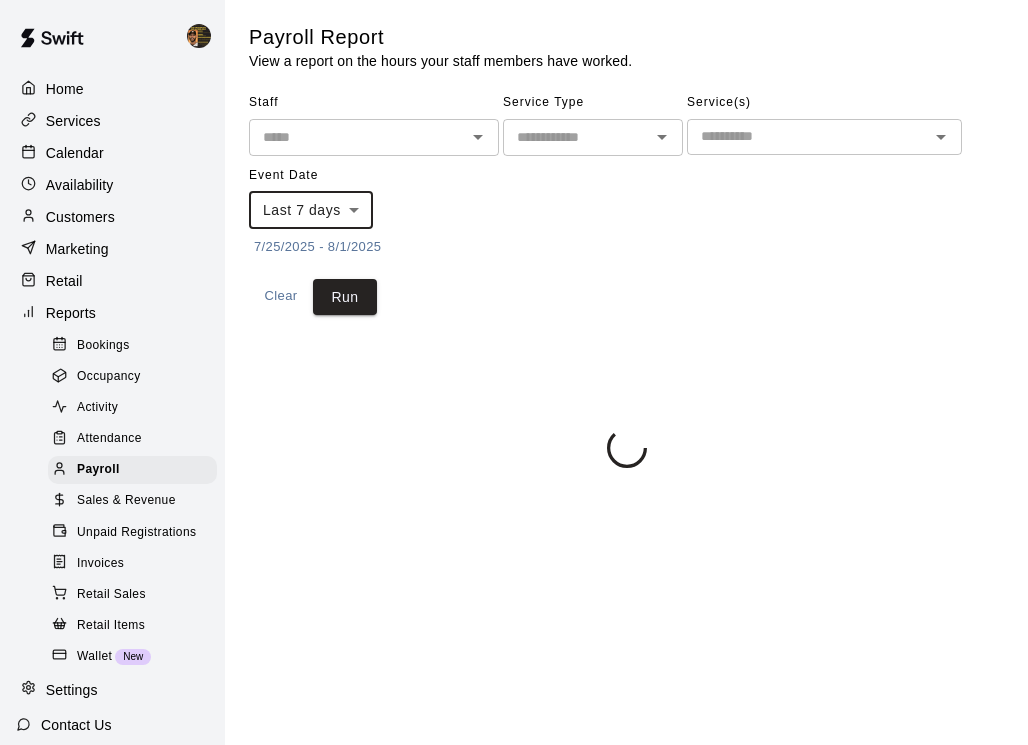 click on "7/25/2025 - 8/1/2025" at bounding box center [317, 247] 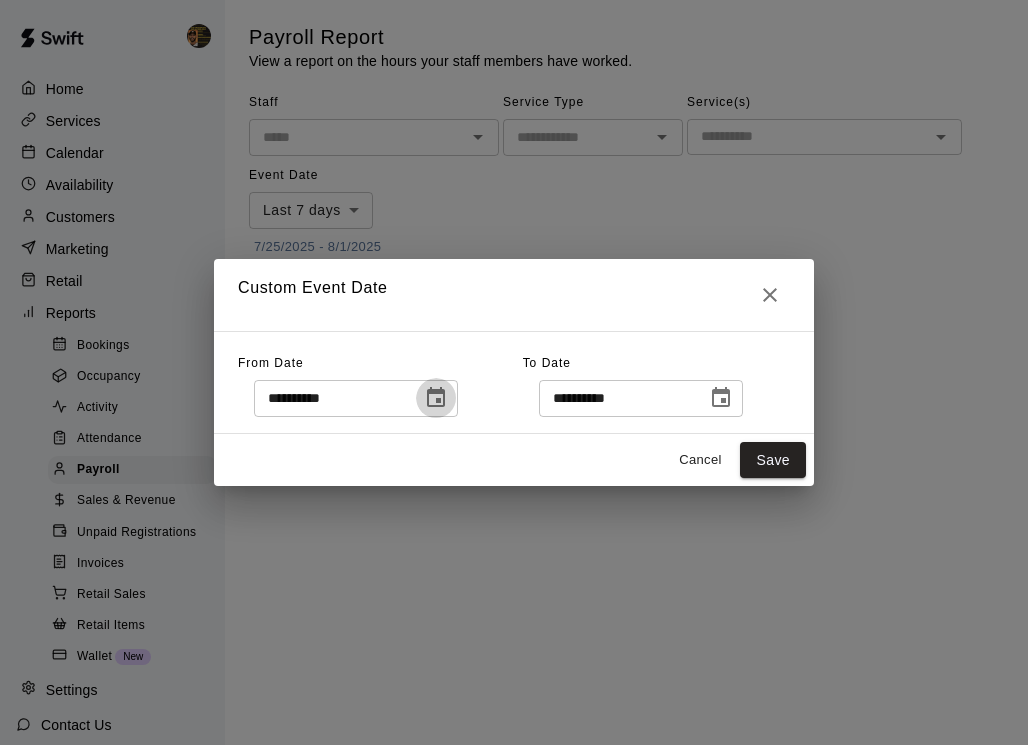 click 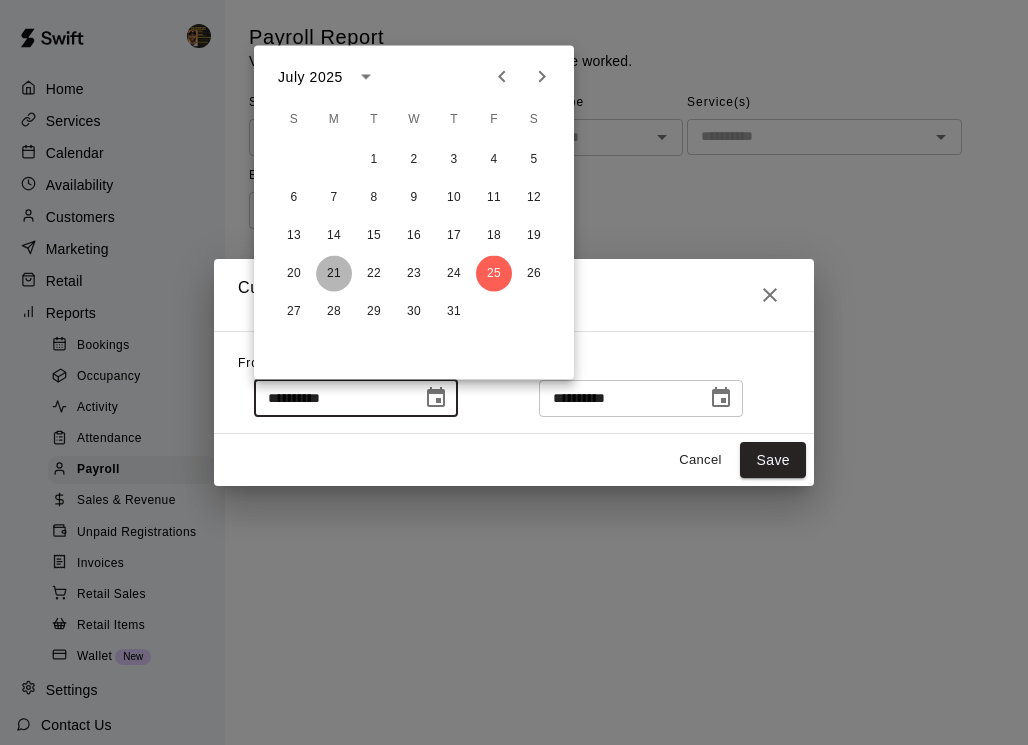 click on "21" at bounding box center [334, 274] 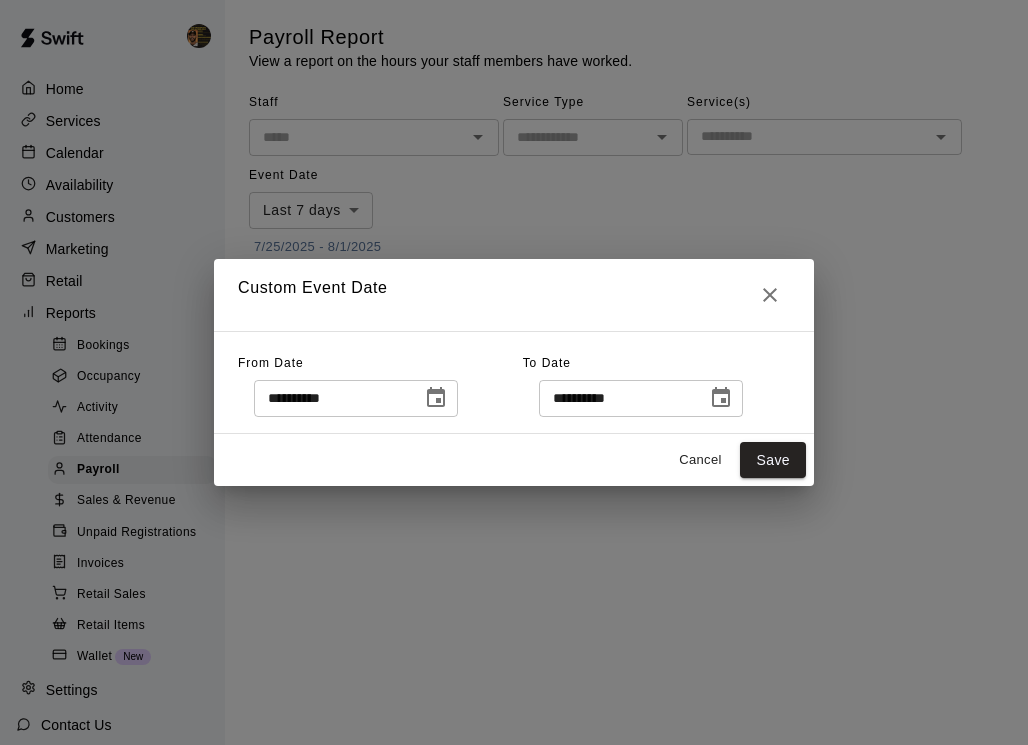 click 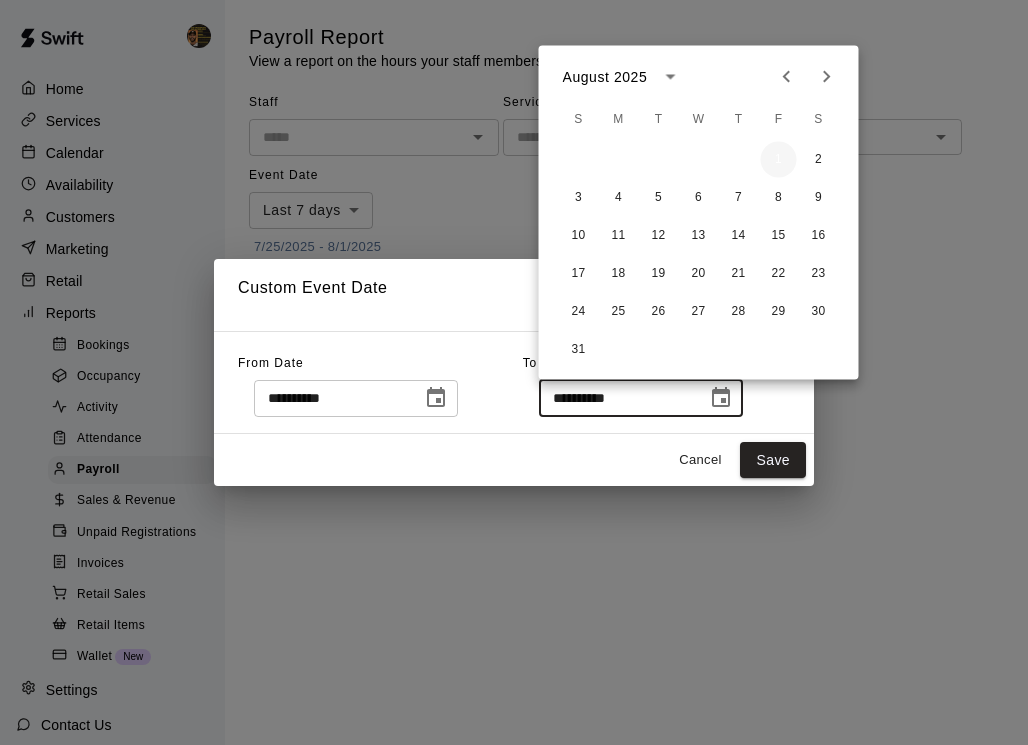 click on "1" at bounding box center [779, 160] 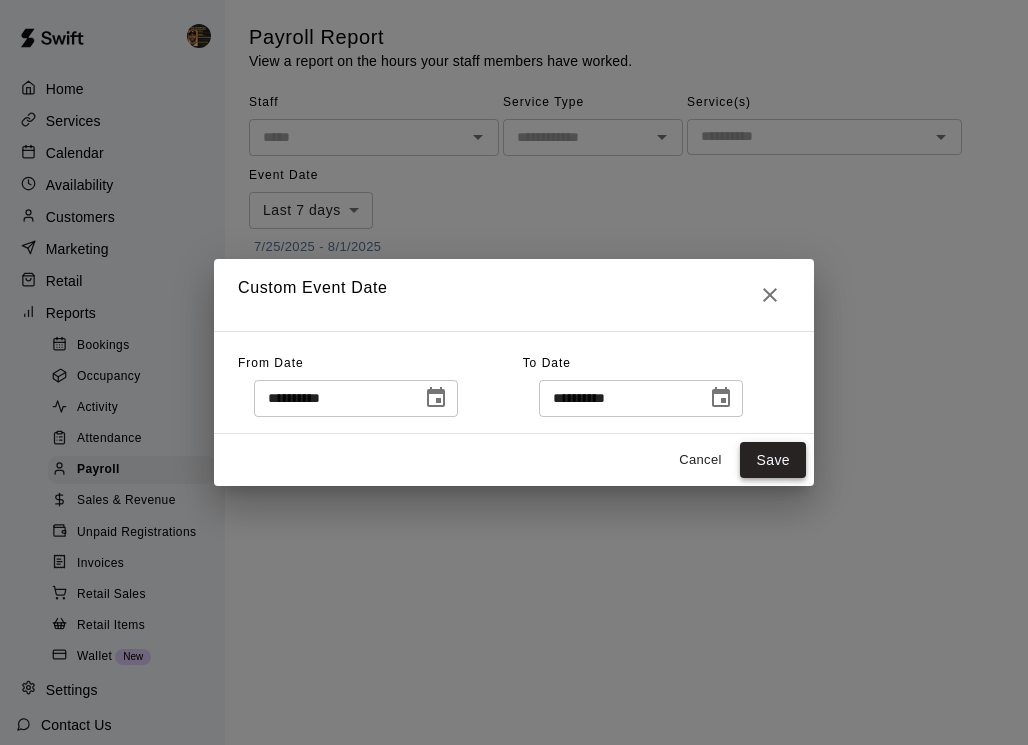 click on "Save" at bounding box center (773, 460) 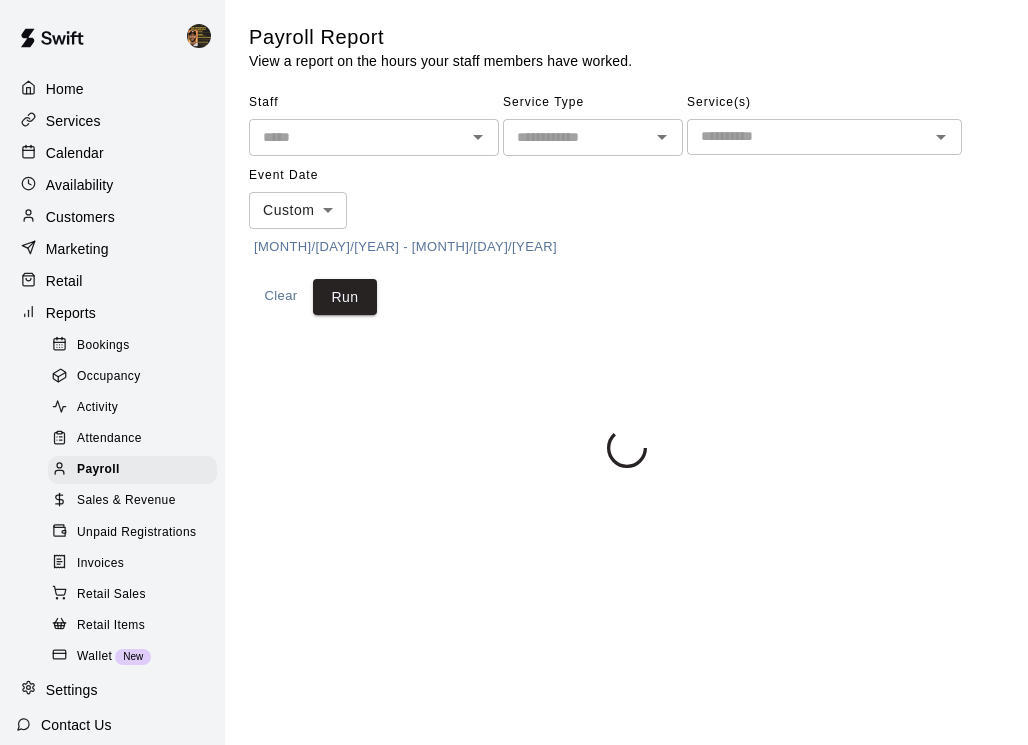 click at bounding box center [576, 137] 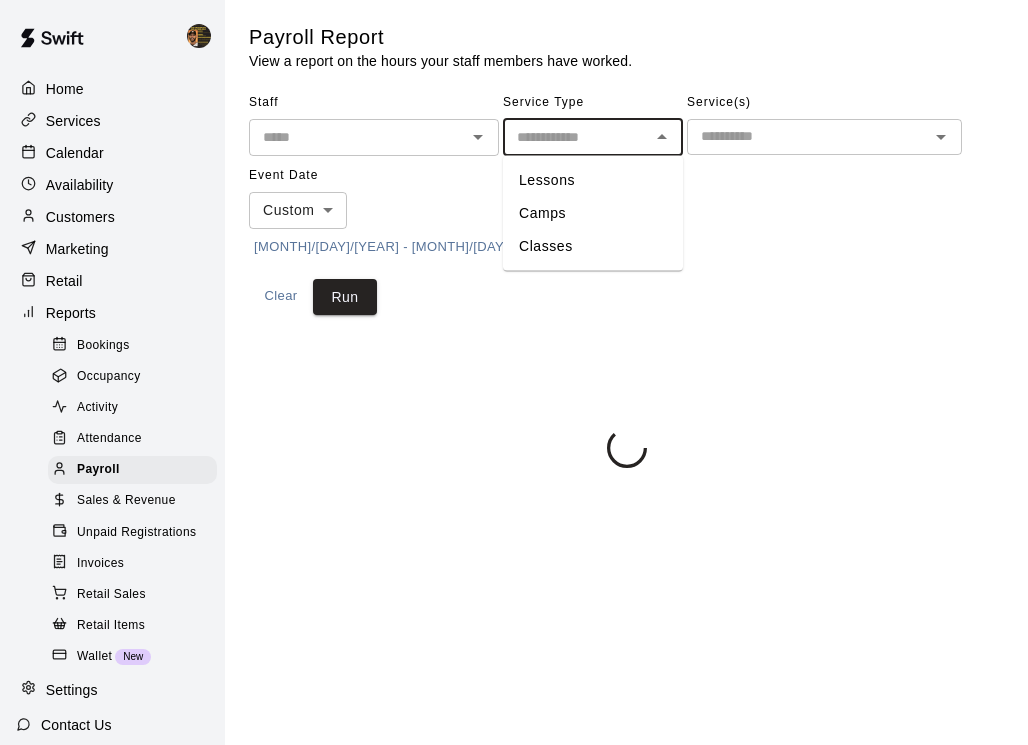 click on "Lessons" at bounding box center (593, 180) 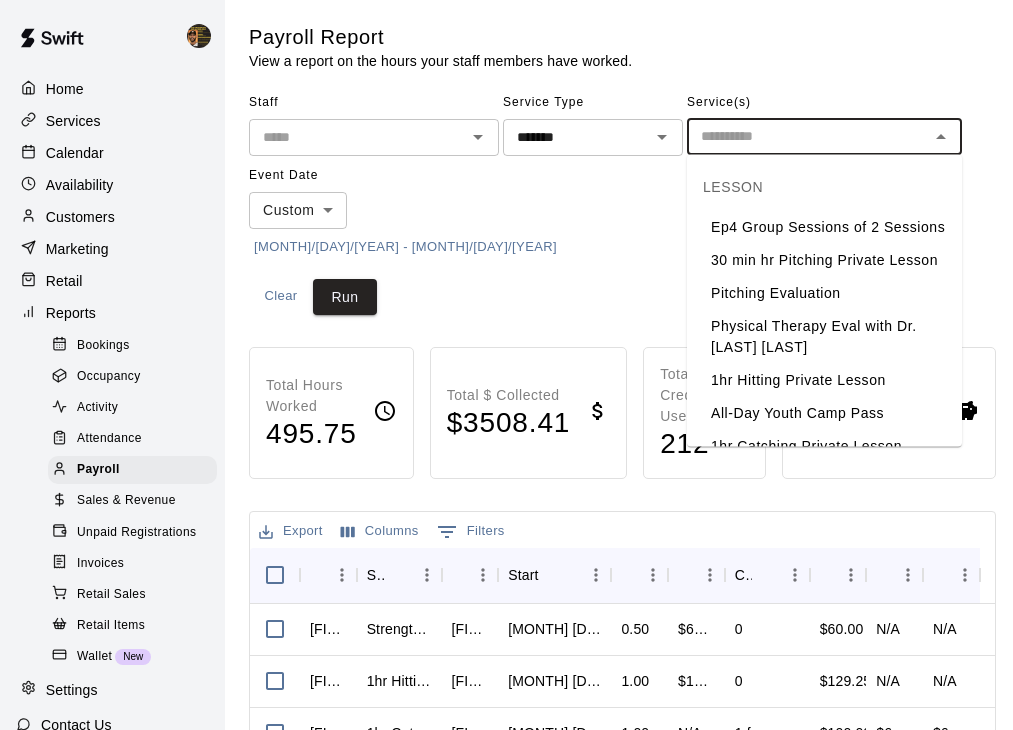 click at bounding box center [808, 136] 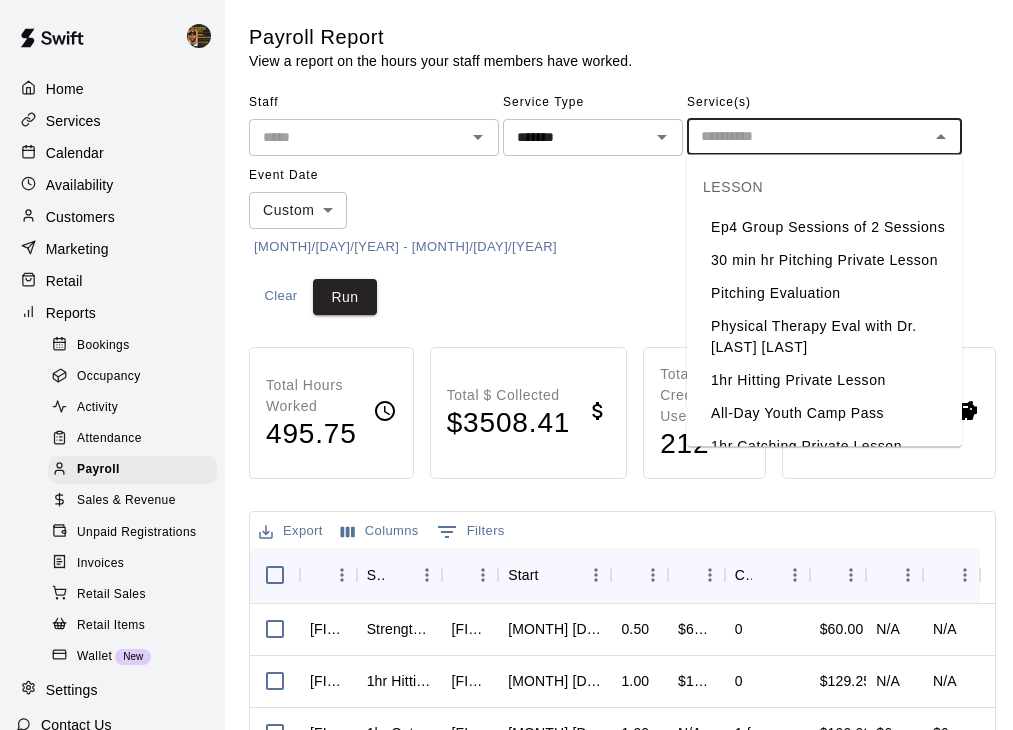 click at bounding box center [808, 136] 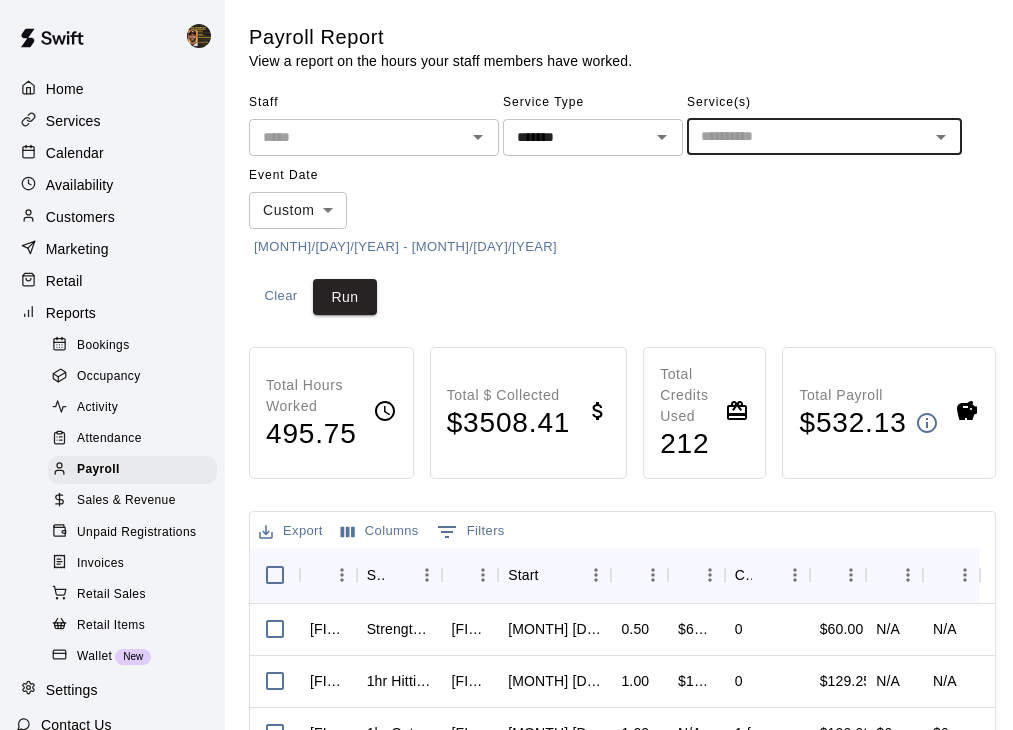 click at bounding box center [357, 137] 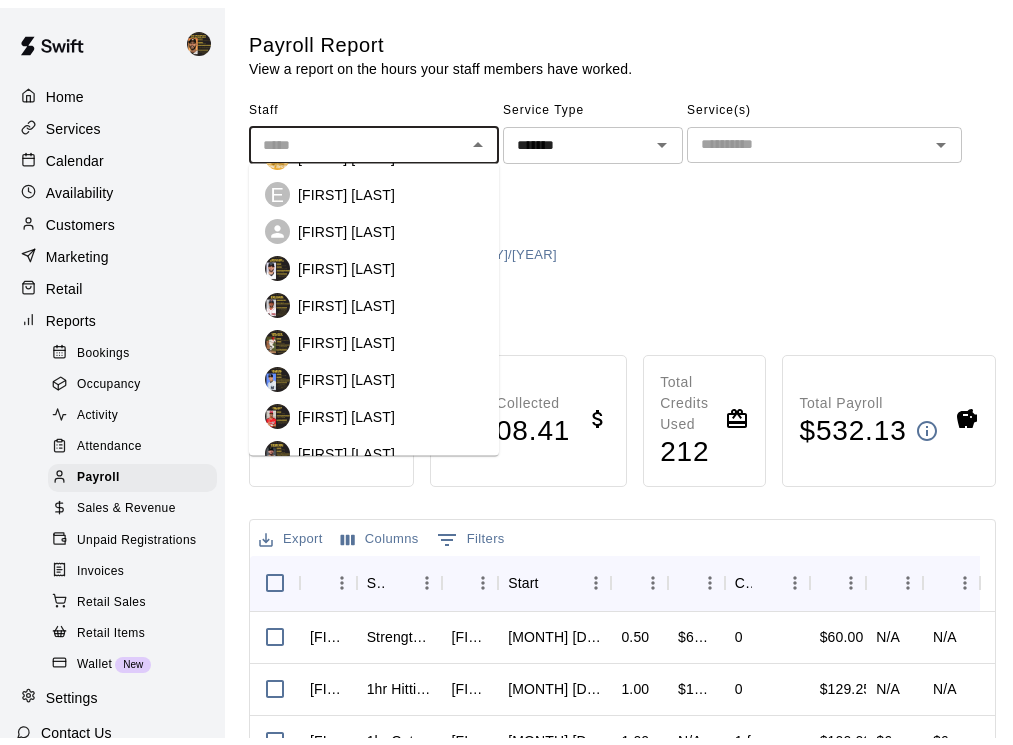scroll, scrollTop: 273, scrollLeft: 0, axis: vertical 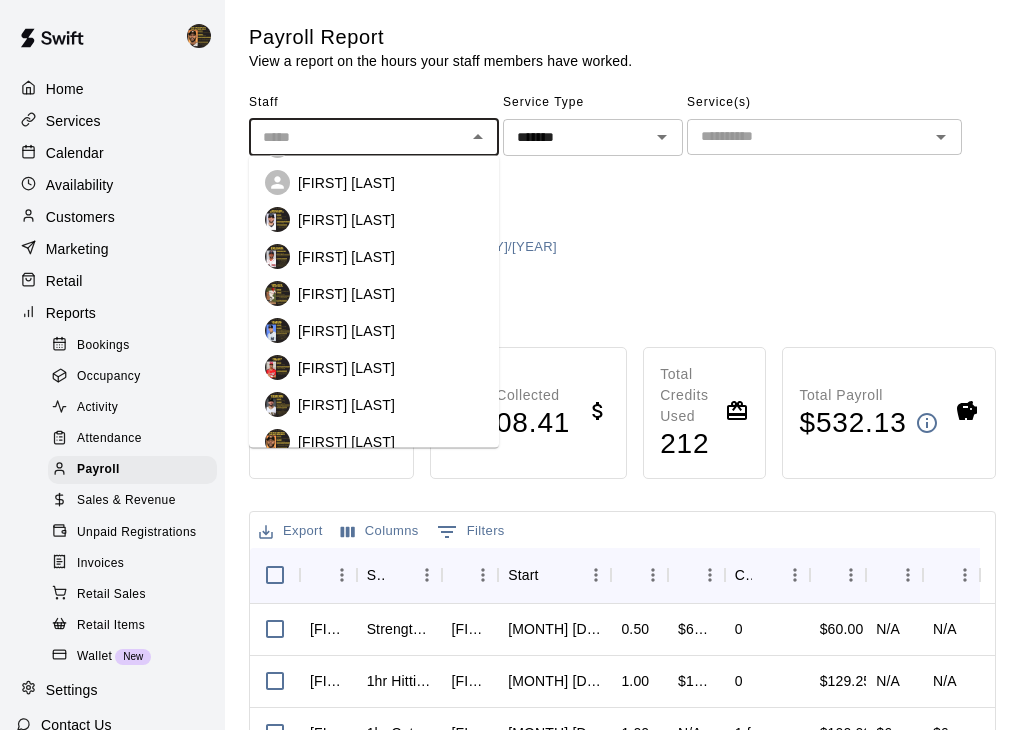 click on "[FIRST] [LAST]" at bounding box center [346, 294] 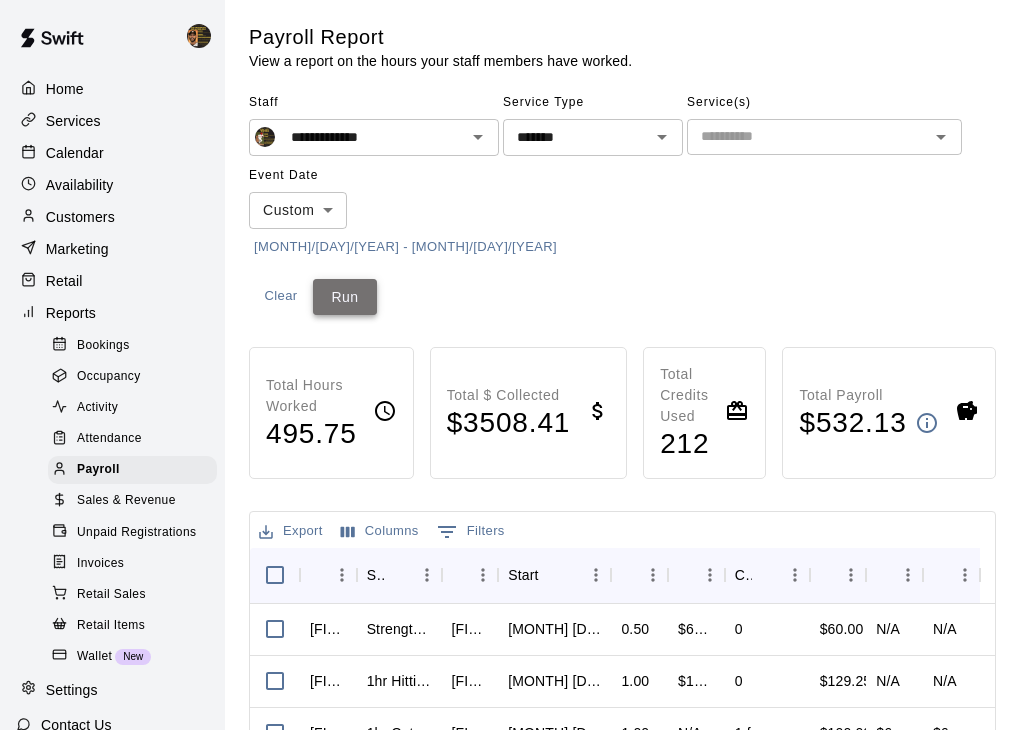click on "Run" at bounding box center (345, 297) 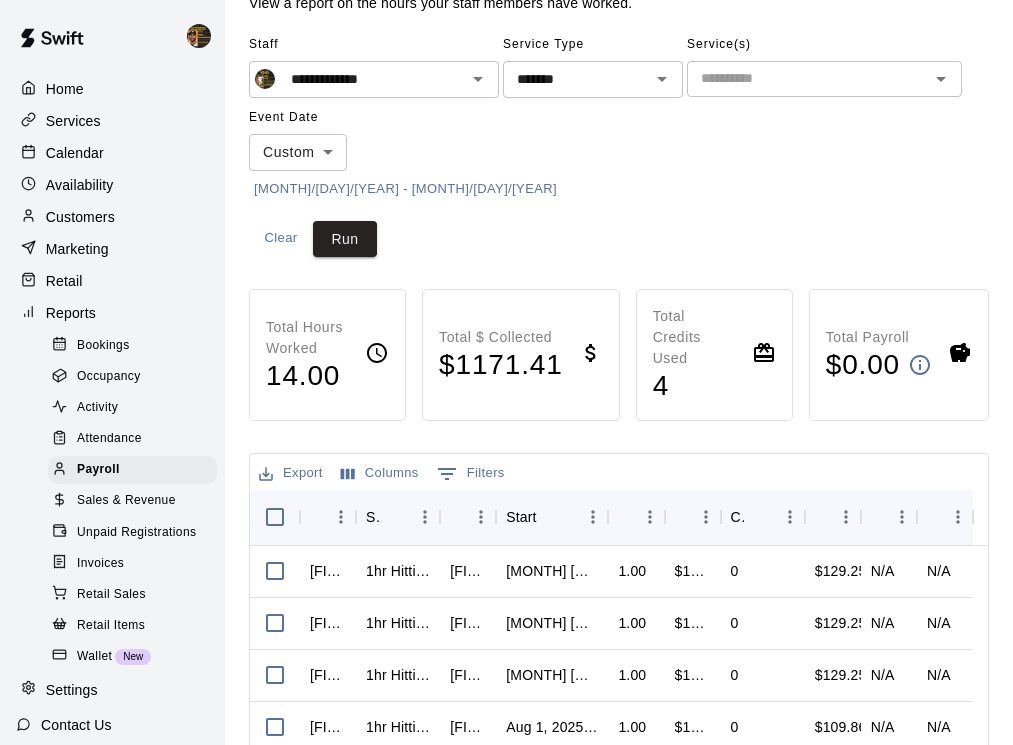 scroll, scrollTop: 108, scrollLeft: 0, axis: vertical 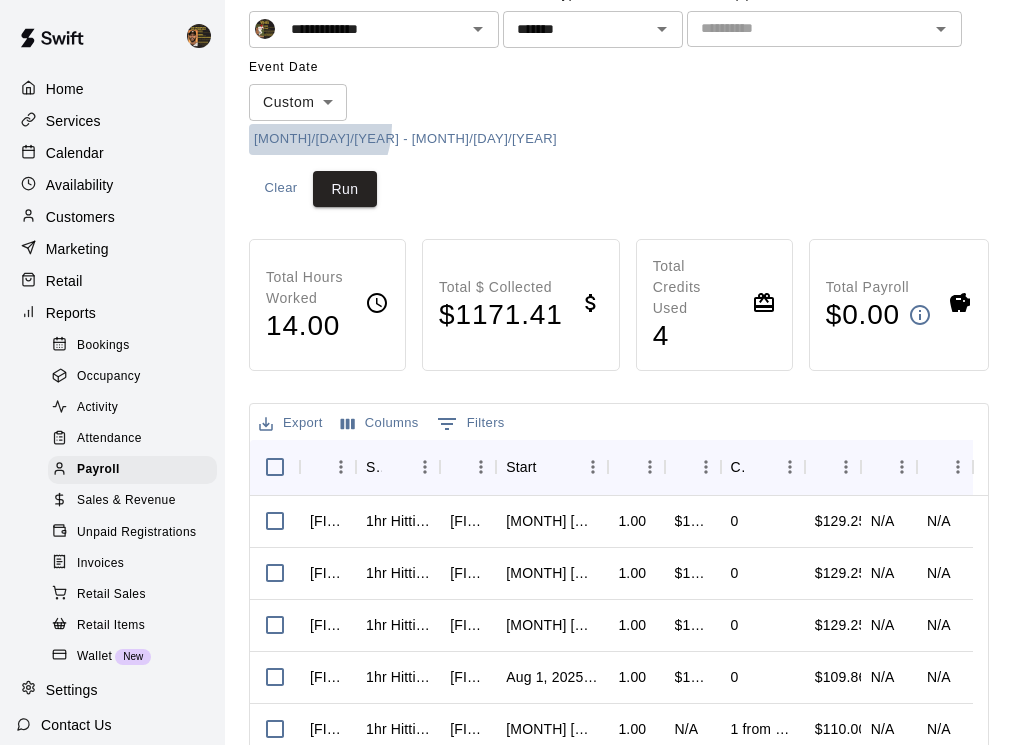 click on "[MONTH]/[DAY]/[YEAR] - [MONTH]/[DAY]/[YEAR]" at bounding box center [405, 139] 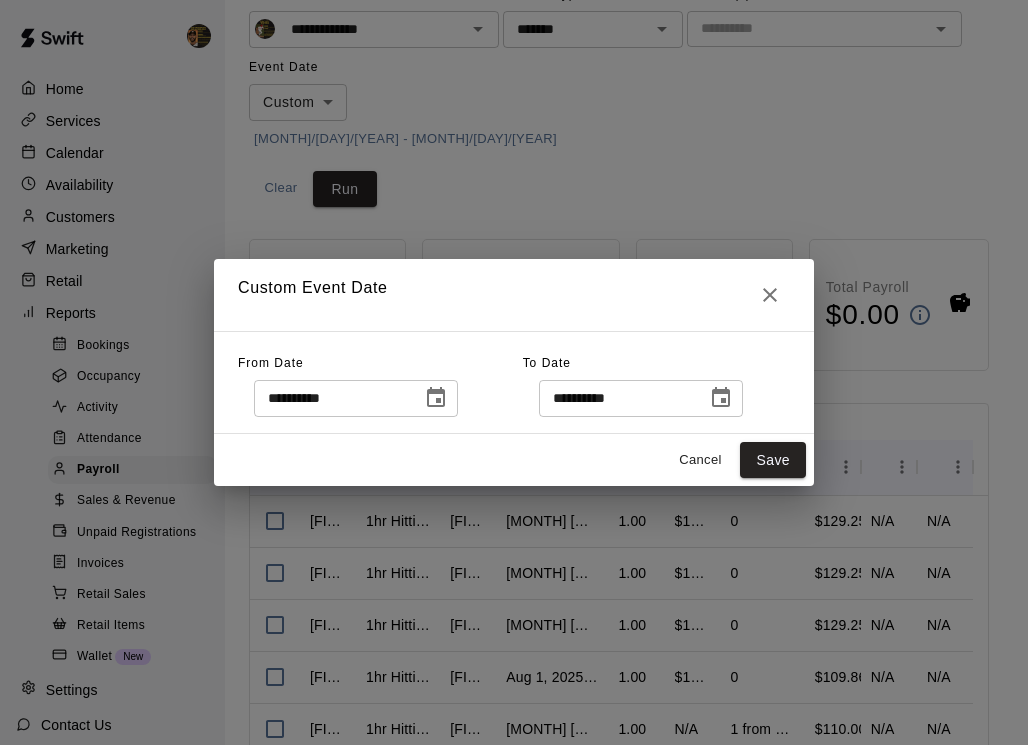 click on "**********" at bounding box center (356, 398) 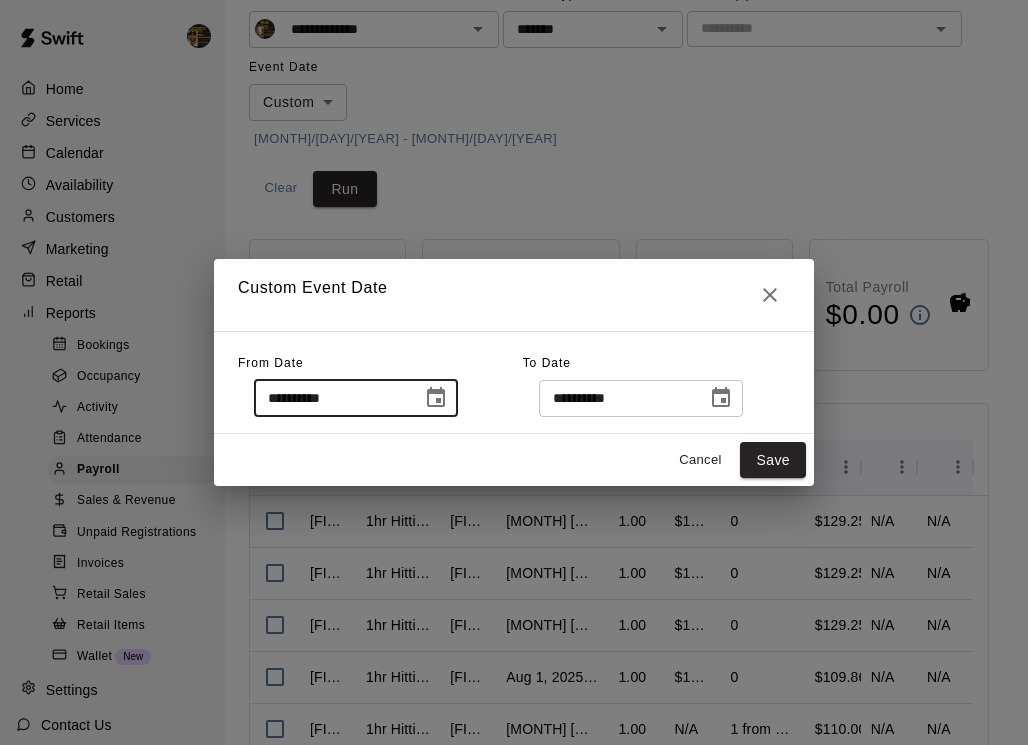 click 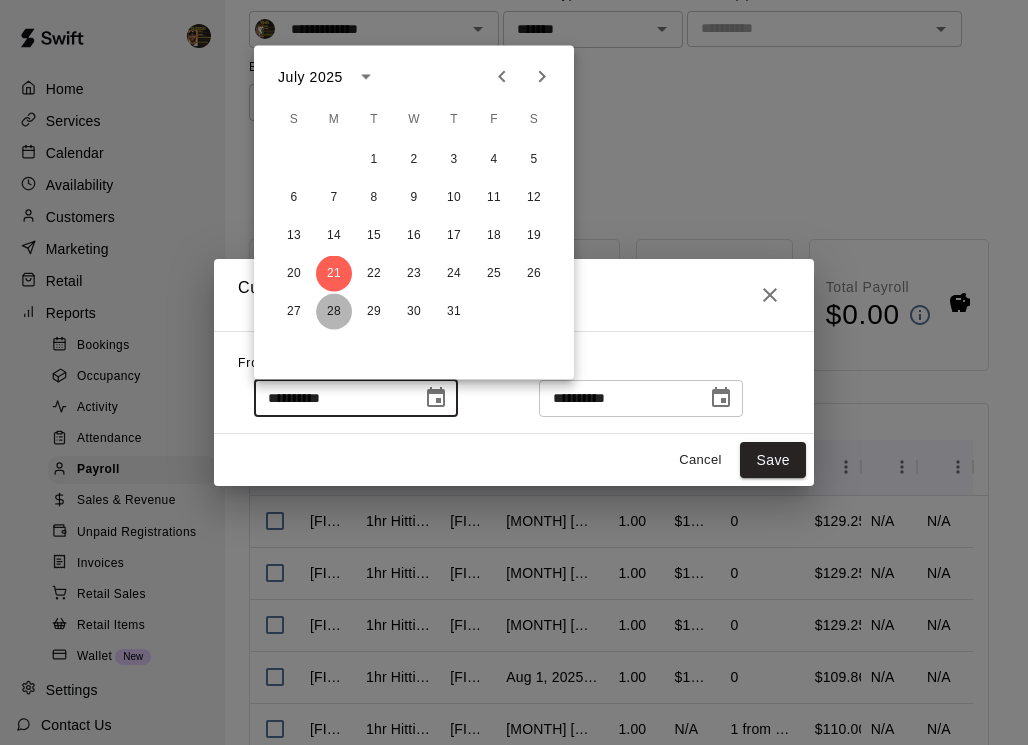 click on "28" at bounding box center [334, 312] 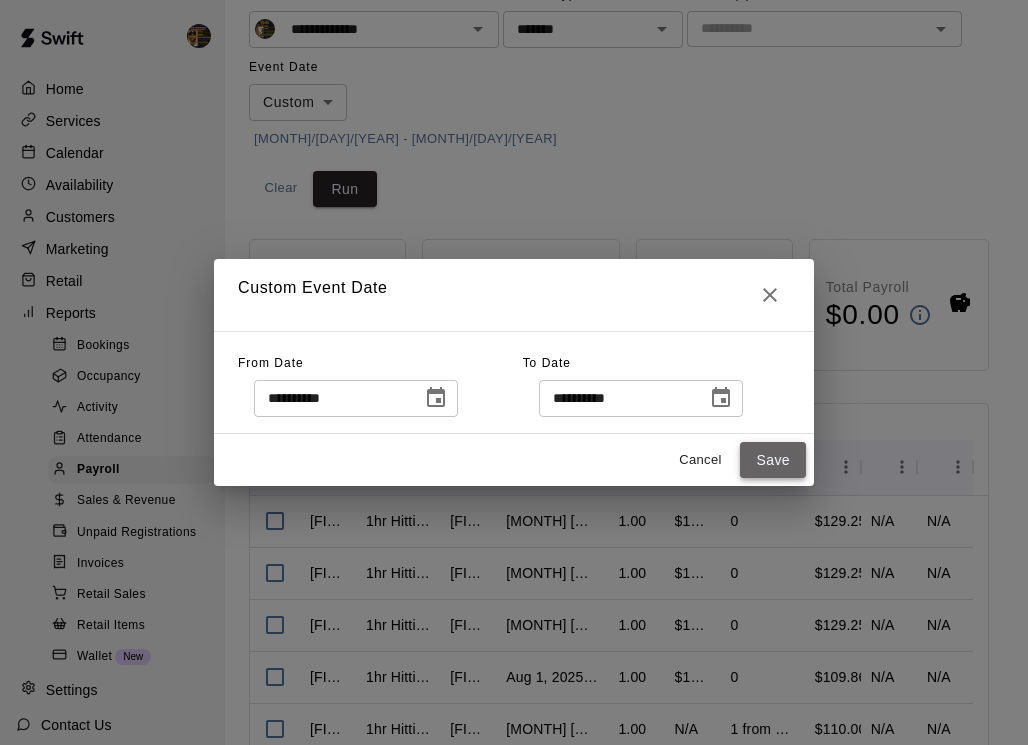 click on "Save" at bounding box center [773, 460] 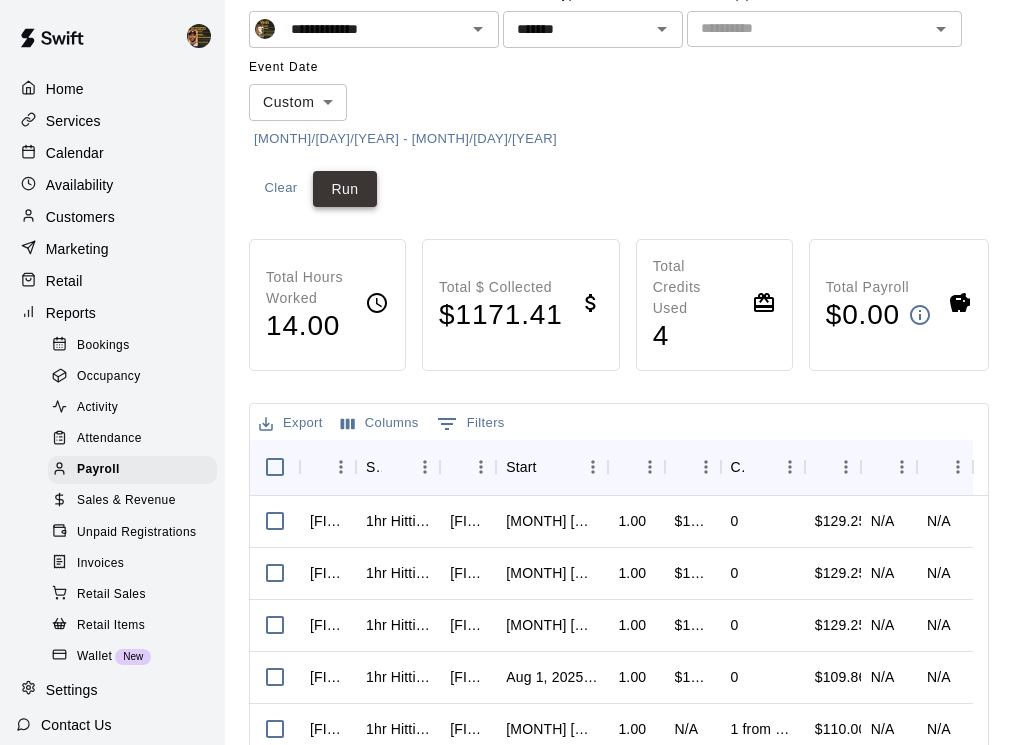 click on "Run" at bounding box center (345, 189) 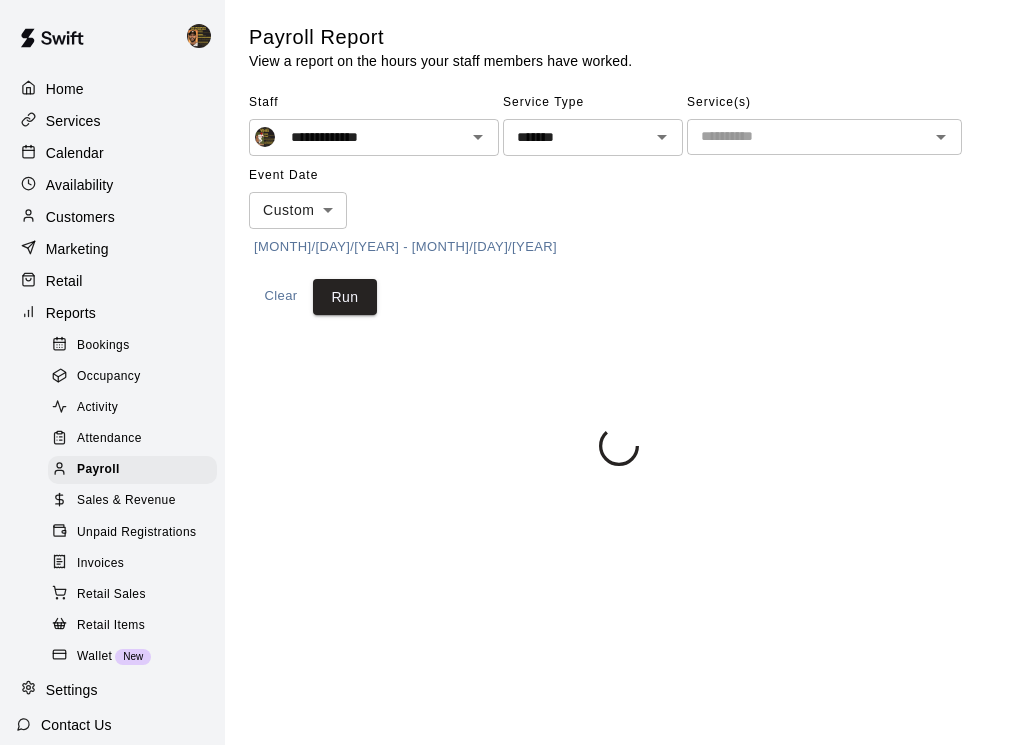 scroll, scrollTop: 0, scrollLeft: 0, axis: both 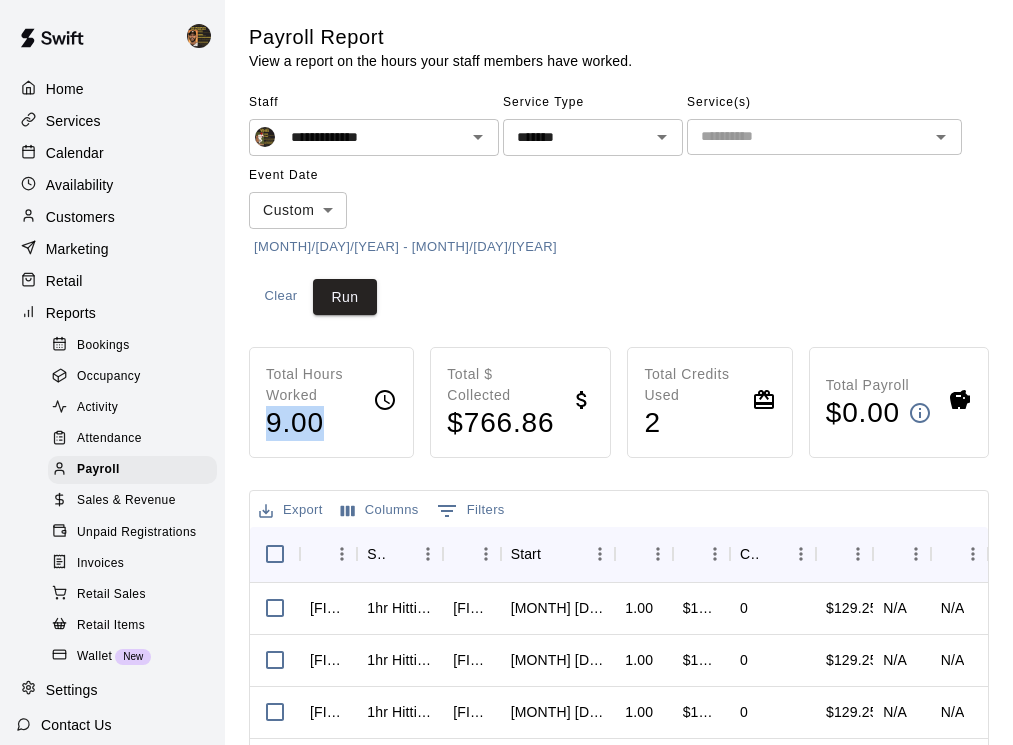 drag, startPoint x: 327, startPoint y: 425, endPoint x: 266, endPoint y: 424, distance: 61.008198 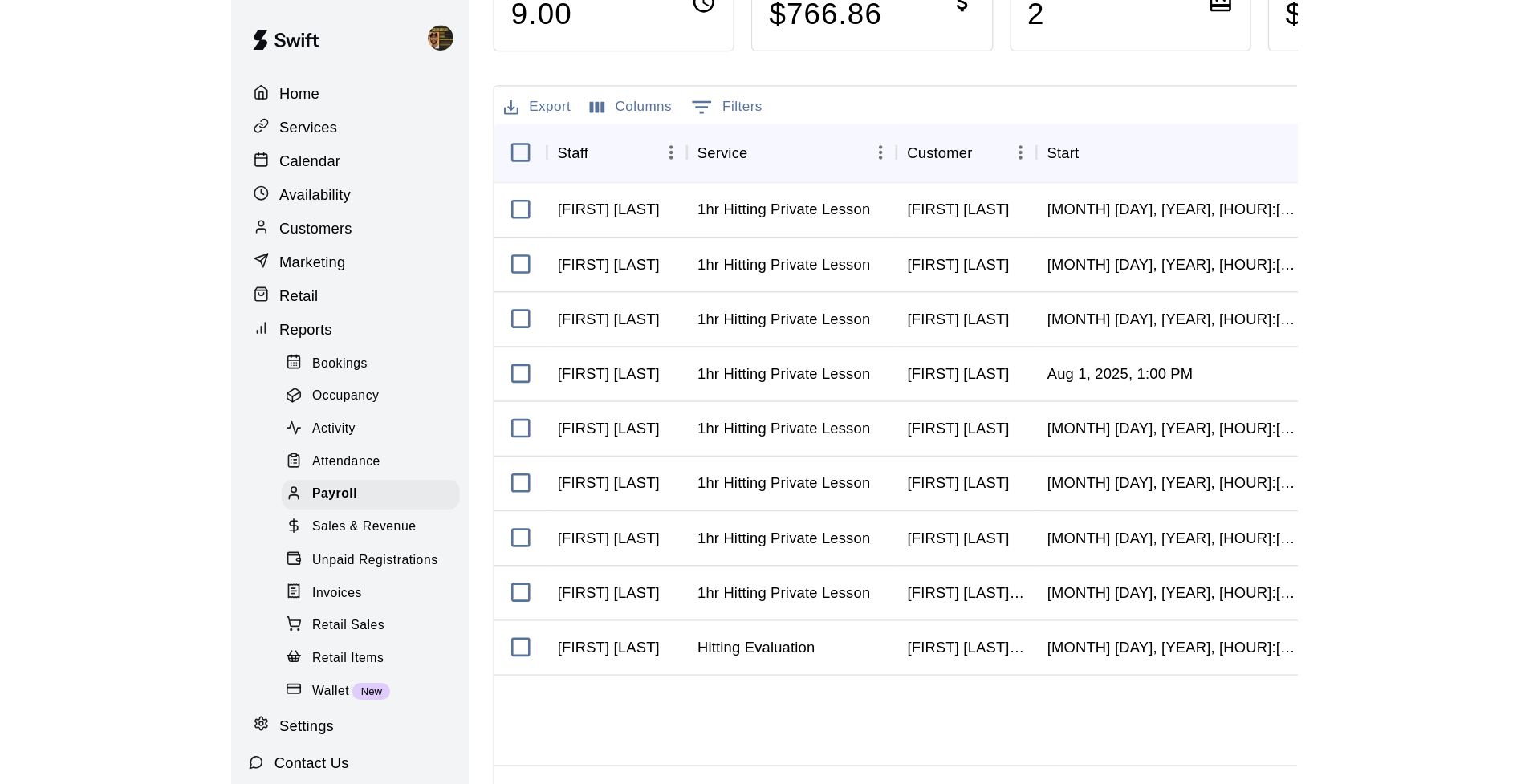 scroll, scrollTop: 0, scrollLeft: 0, axis: both 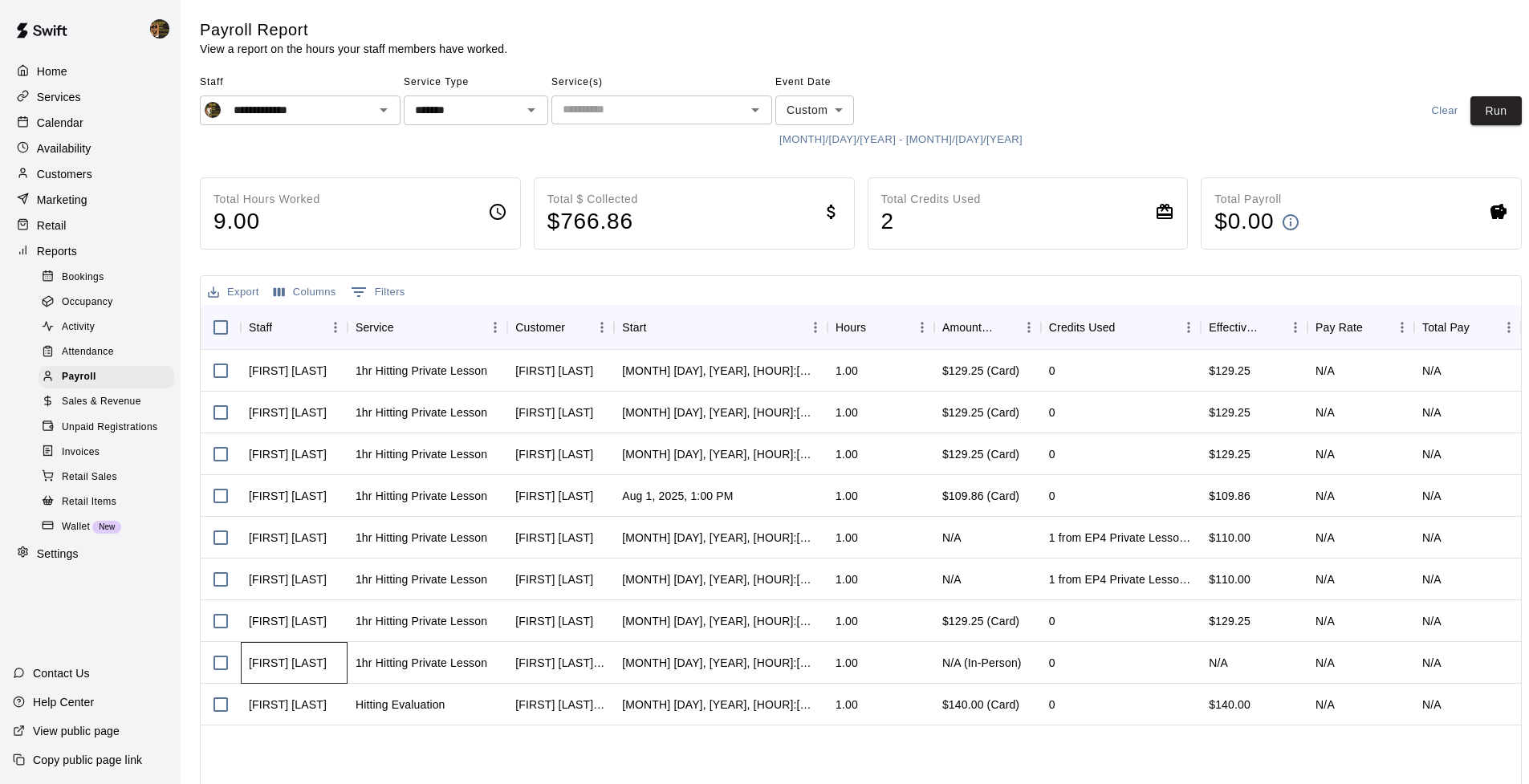 click on "[FIRST] [LAST]" at bounding box center [294, 663] 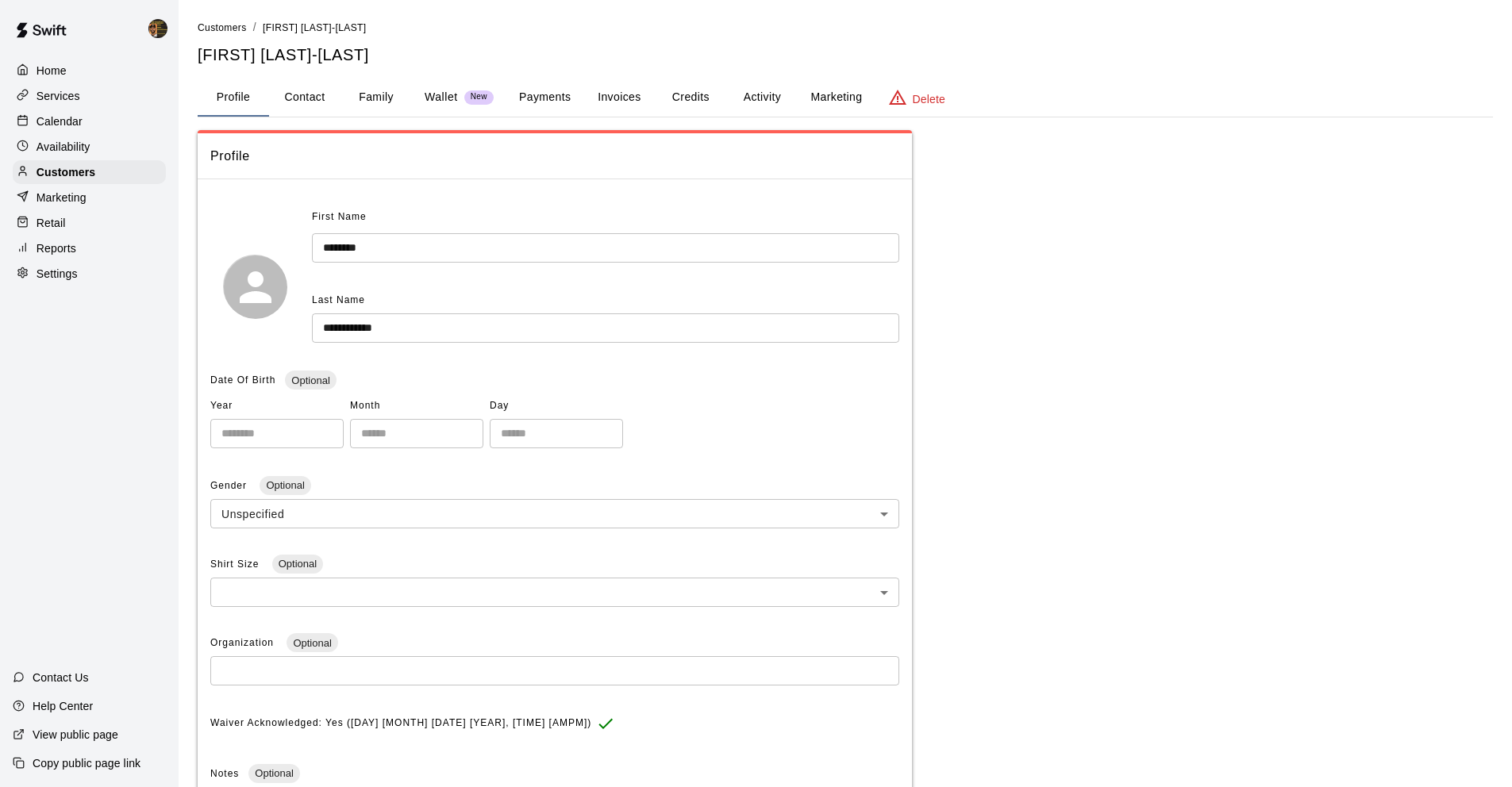 scroll, scrollTop: 0, scrollLeft: 0, axis: both 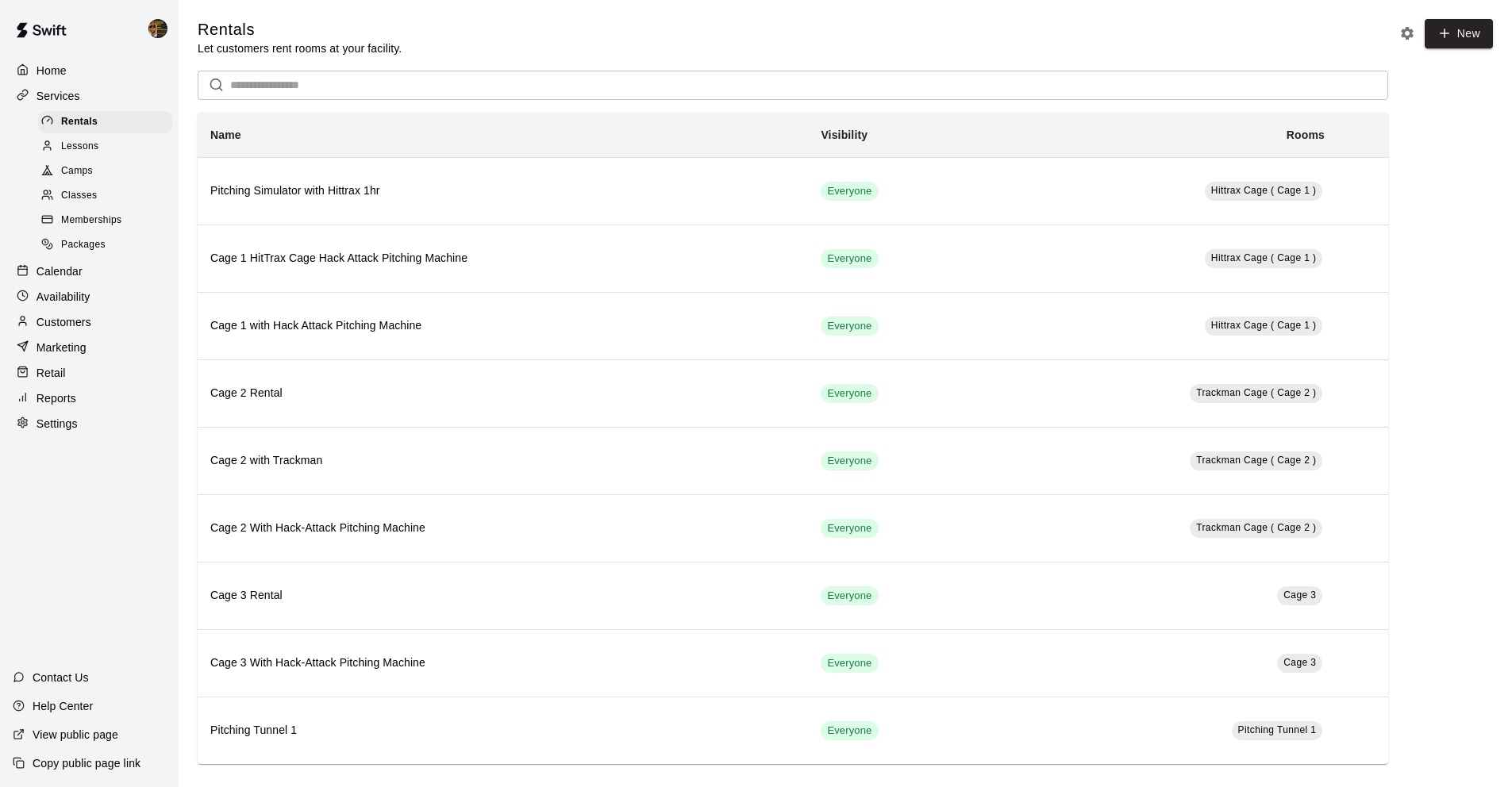 click on "Lessons" at bounding box center (105, 147) 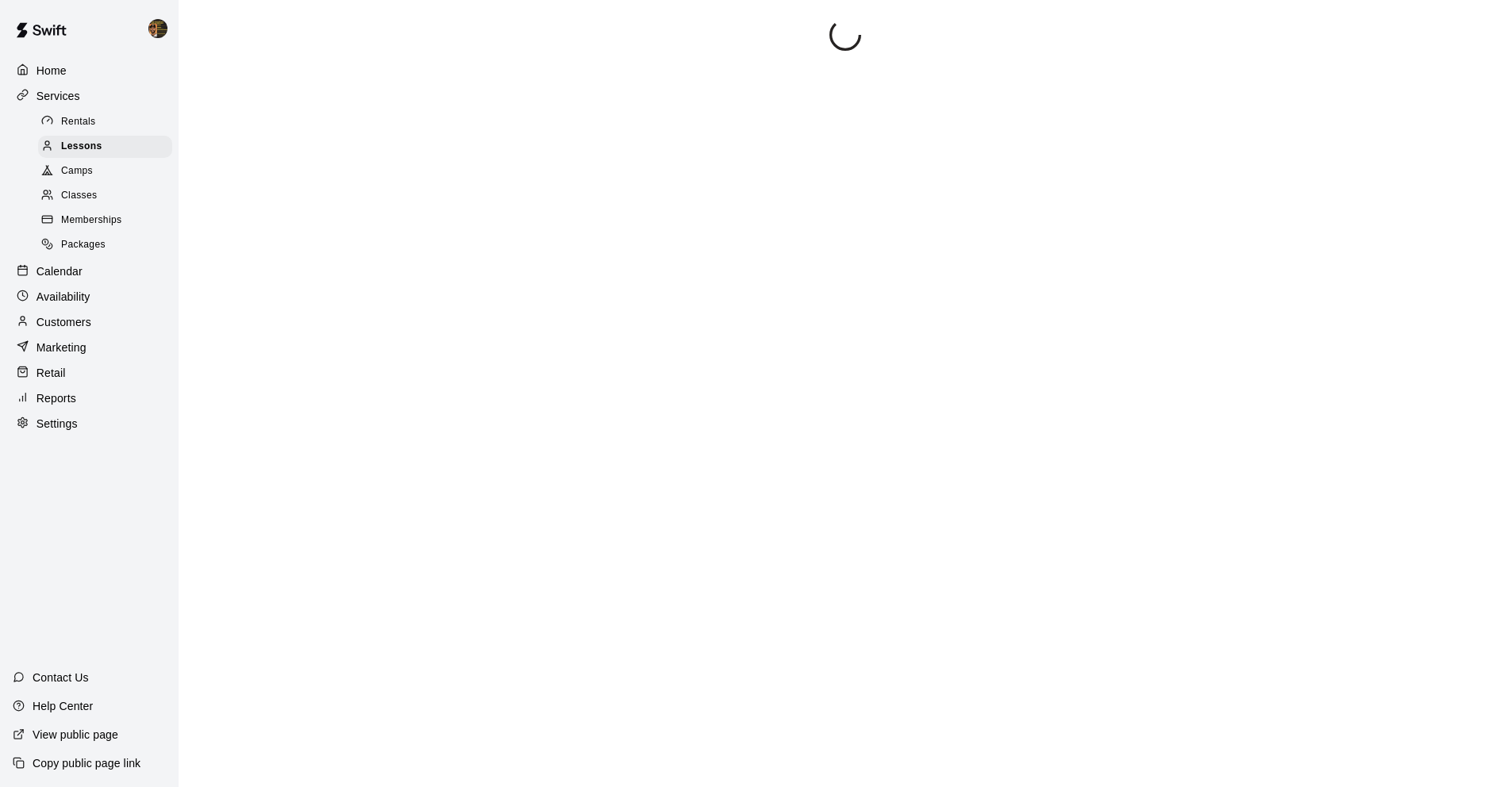 click on "Camps" at bounding box center [105, 171] 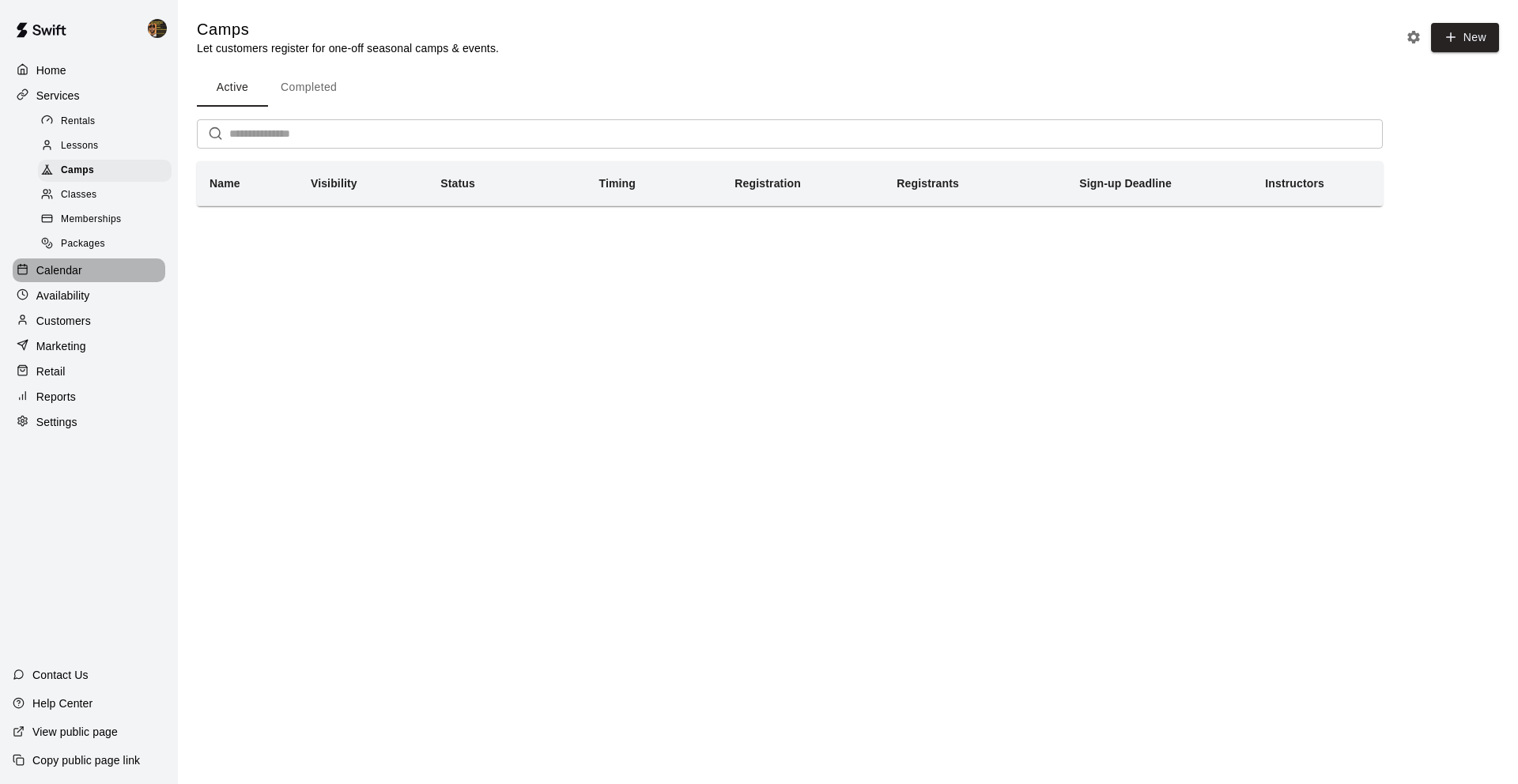 click on "Calendar" at bounding box center (89, 270) 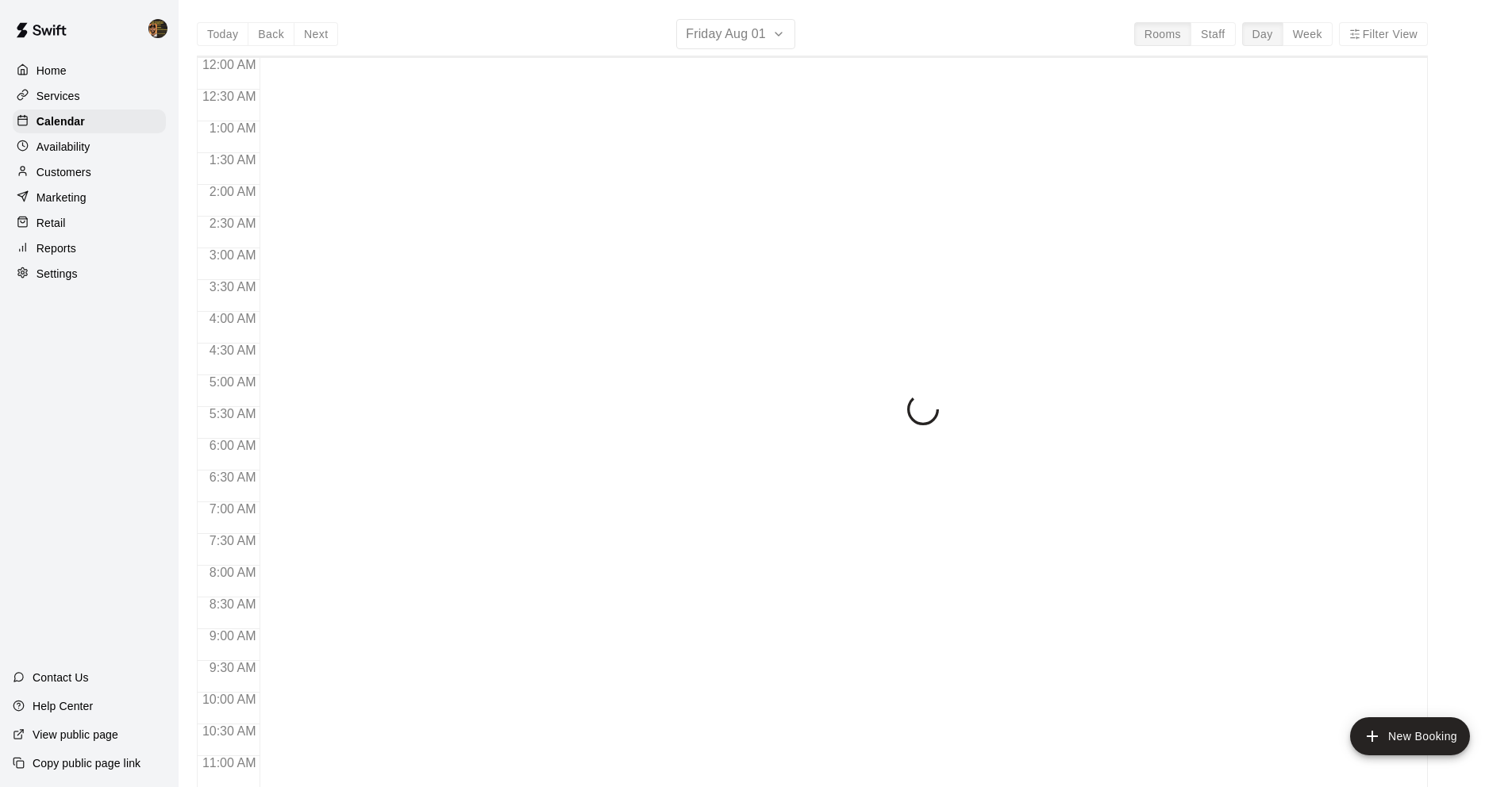 scroll, scrollTop: 777, scrollLeft: 0, axis: vertical 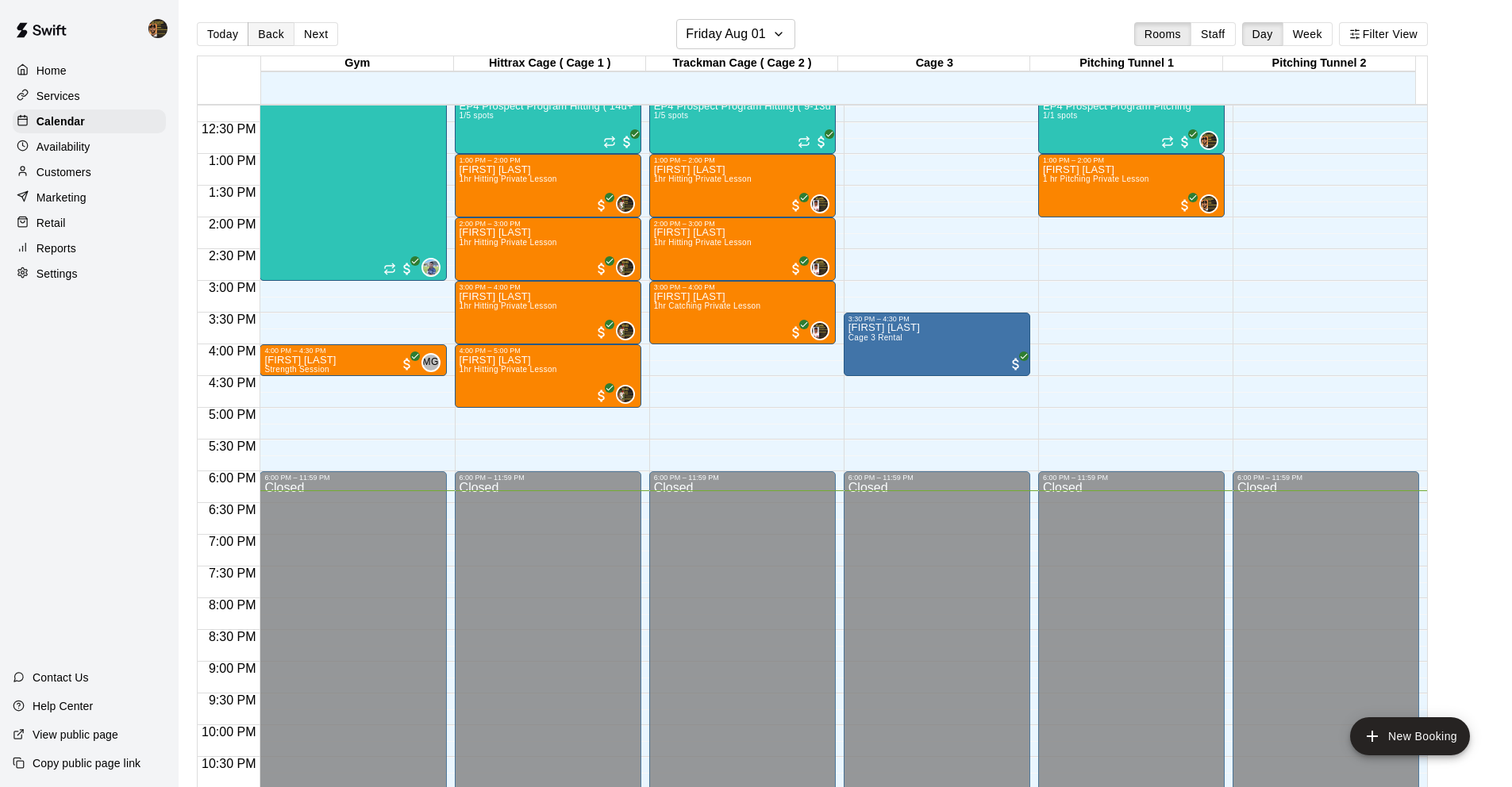 click on "Back" at bounding box center (271, 34) 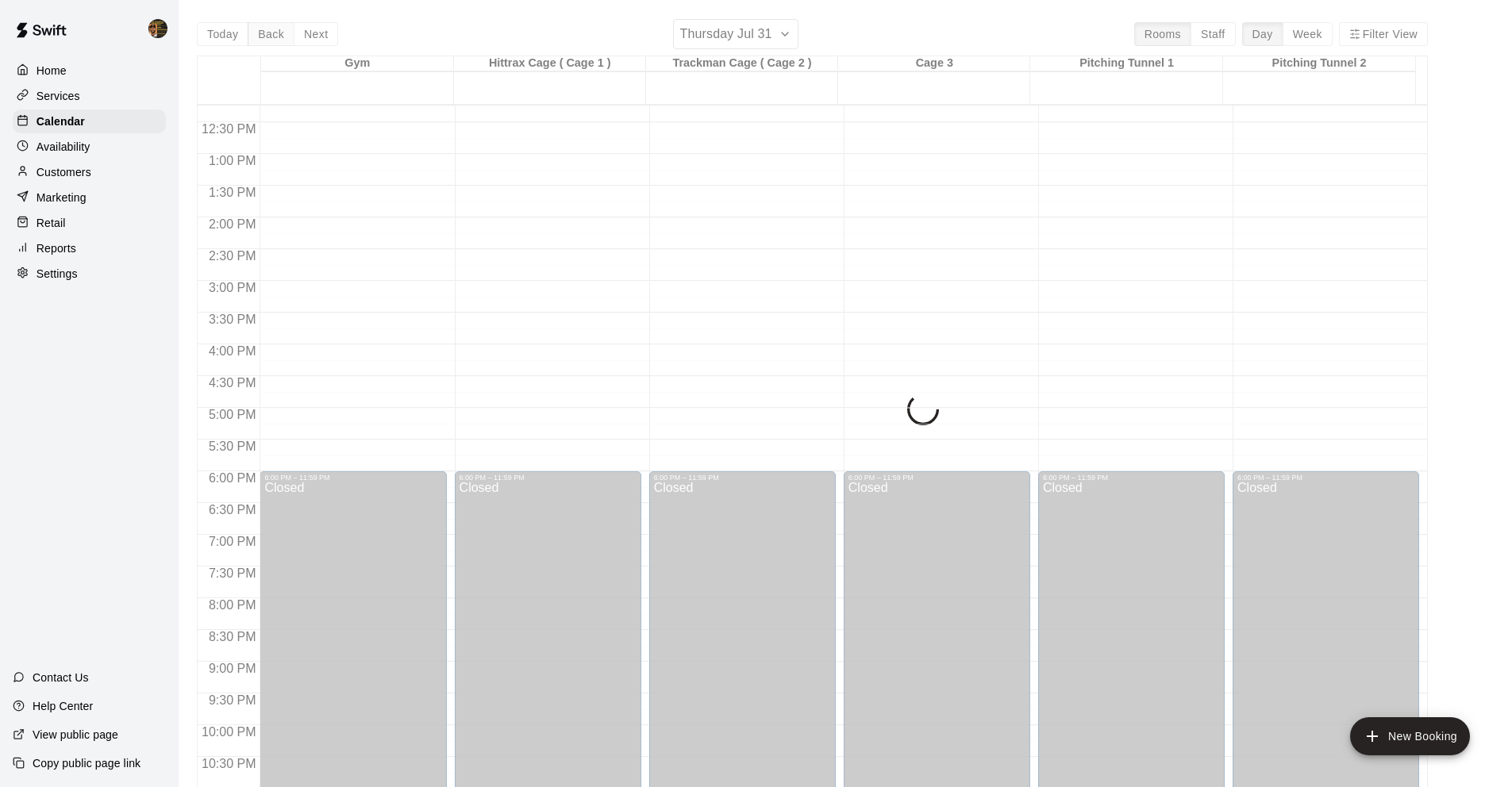 click on "Today Back Next Thursday Jul 31 Rooms Staff Day Week Filter View Gym 31 Thu Hittrax Cage ( Cage 1 ) 31 Thu Trackman Cage ( Cage 2 ) 31 Thu Cage 3 31 Thu Pitching Tunnel 1 31 Thu Pitching Tunnel 2 31 Thu 12:00 AM 12:30 AM 1:00 AM 1:30 AM 2:00 AM 2:30 AM 3:00 AM 3:30 AM 4:00 AM 4:30 AM 5:00 AM 5:30 AM 6:00 AM 6:30 AM 7:00 AM 7:30 AM 8:00 AM 8:30 AM 9:00 AM 9:30 AM 10:00 AM 10:30 AM 11:00 AM 11:30 AM 12:00 PM 12:30 PM 1:00 PM 1:30 PM 2:00 PM 2:30 PM 3:00 PM 3:30 PM 4:00 PM 4:30 PM 5:00 PM 5:30 PM 6:00 PM 6:30 PM 7:00 PM 7:30 PM 8:00 PM 8:30 PM 9:00 PM 9:30 PM 10:00 PM 10:30 PM 11:00 PM 11:30 PM 12:00 AM – 8:30 AM Closed 6:00 PM – 11:59 PM Closed 12:00 AM – 8:30 AM Closed 6:00 PM – 11:59 PM Closed 12:00 AM – 8:30 AM Closed 6:00 PM – 11:59 PM Closed 12:00 AM – 8:30 AM Closed 6:00 PM – 11:59 PM Closed 12:00 AM – 8:30 AM Closed 6:00 PM – 11:59 PM Closed 12:00 AM – 8:30 AM Closed 6:00 PM – 11:59 PM Closed" at bounding box center [812, 413] 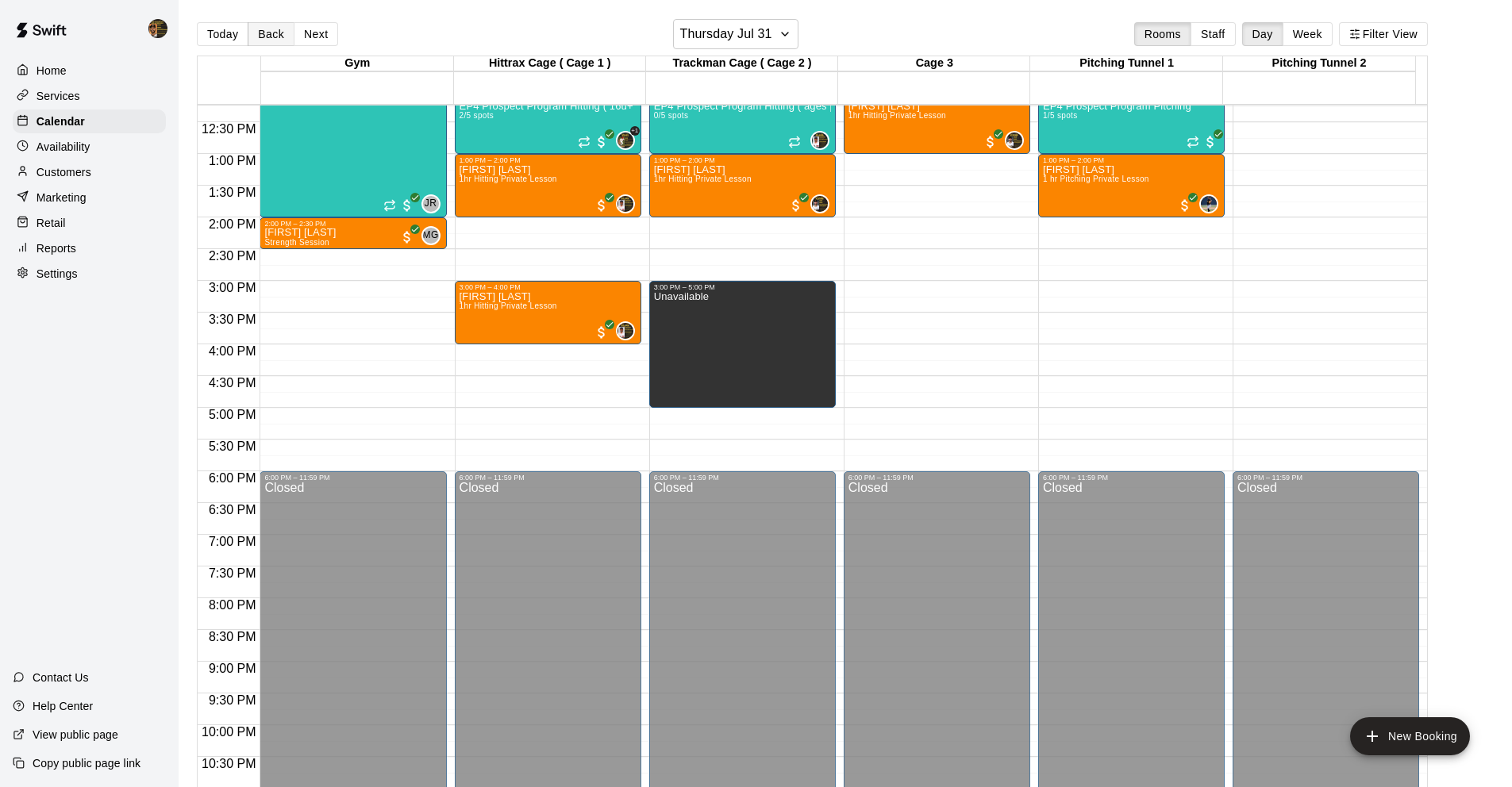 click on "Back" at bounding box center (271, 34) 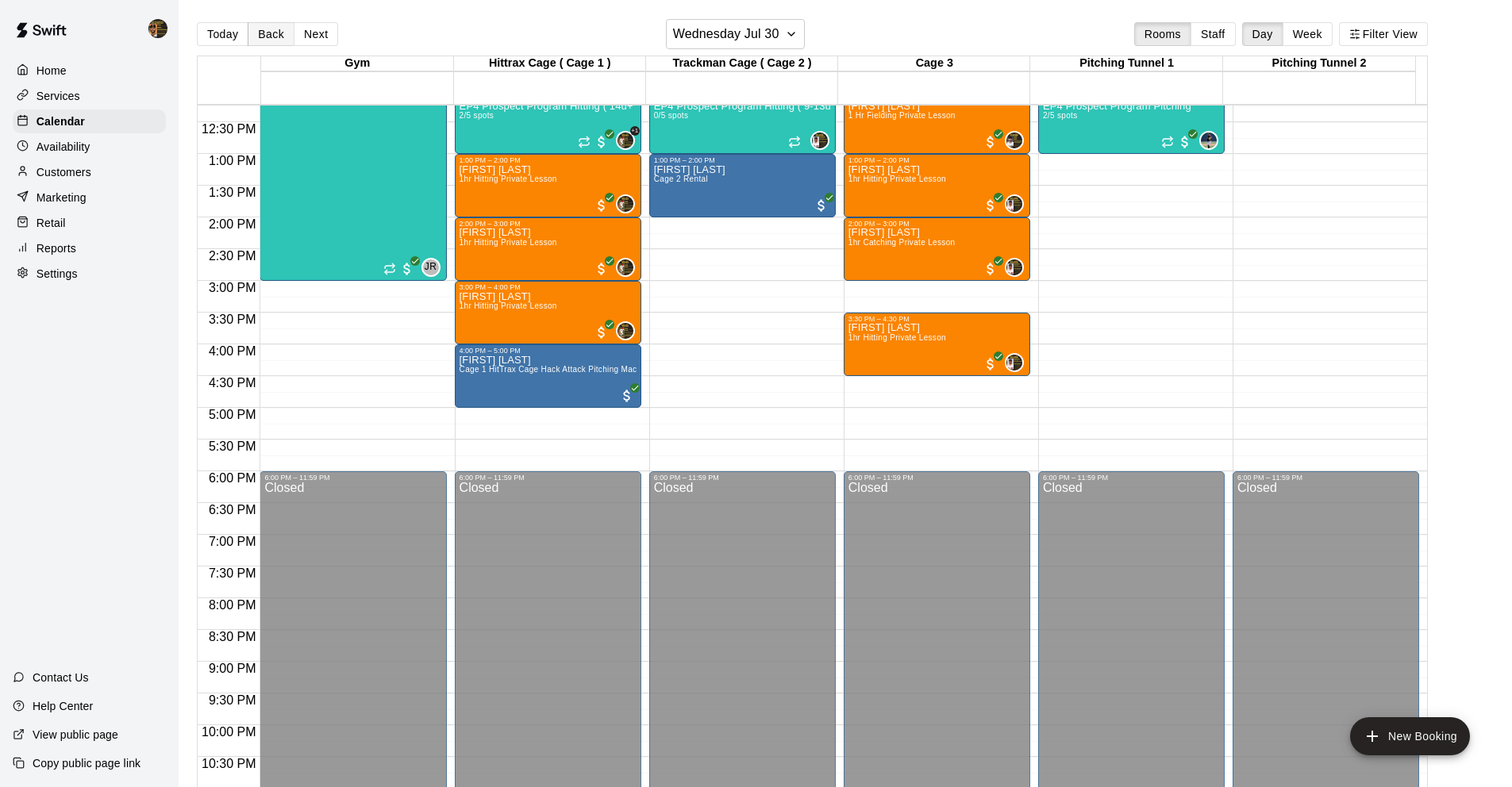 click on "Back" at bounding box center [271, 34] 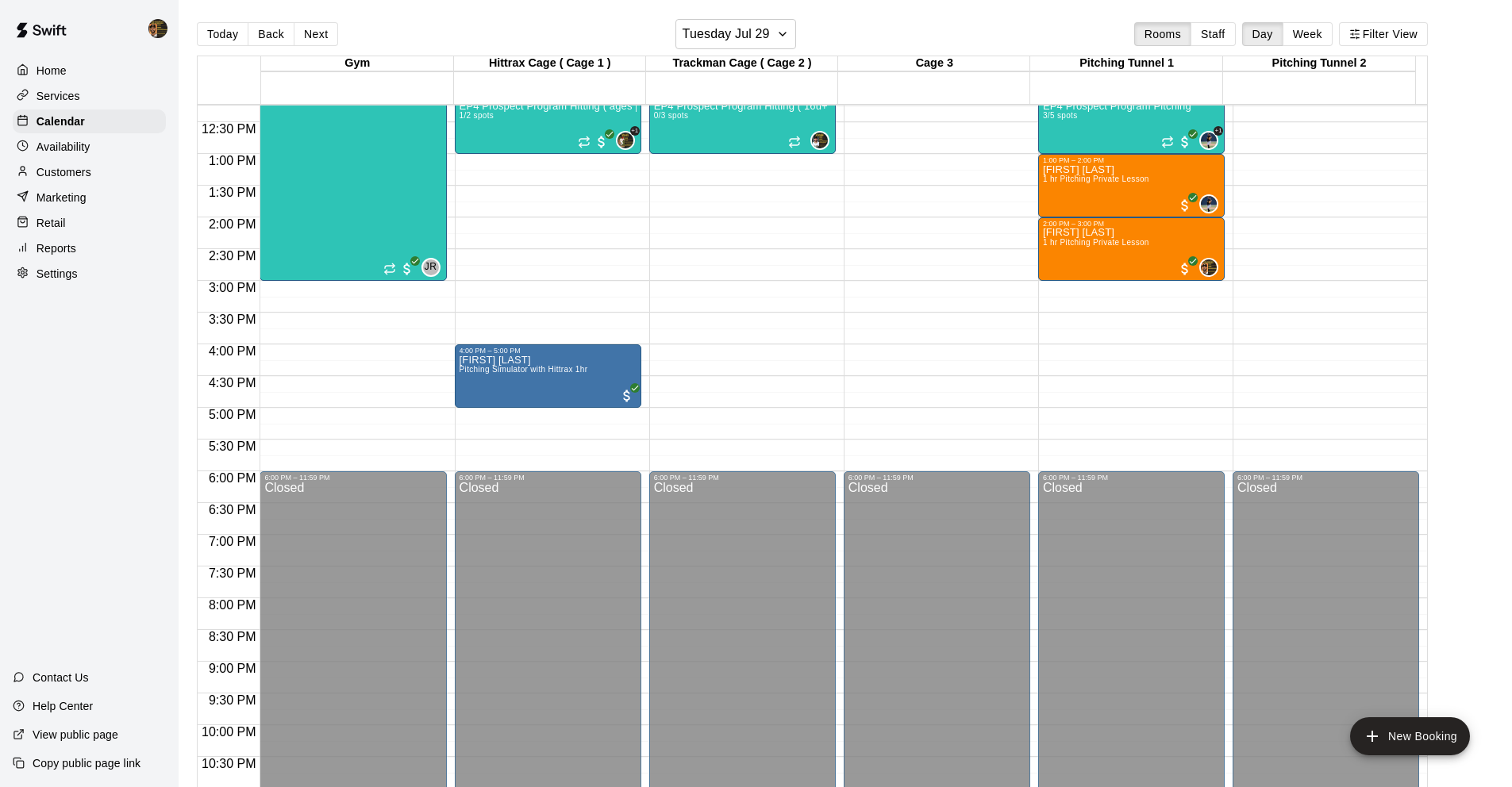 scroll, scrollTop: 774, scrollLeft: 0, axis: vertical 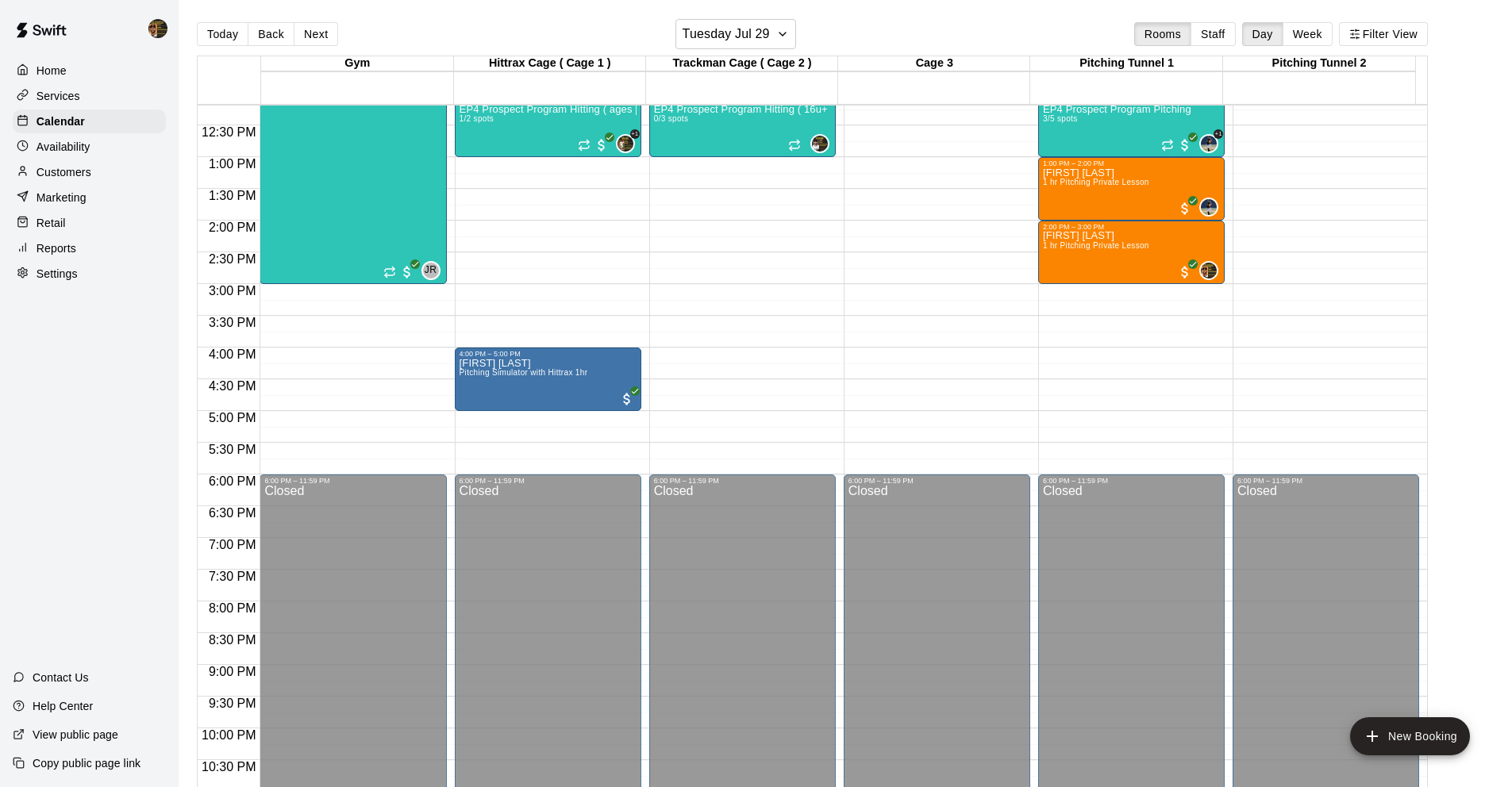 click on "Back" at bounding box center (271, 34) 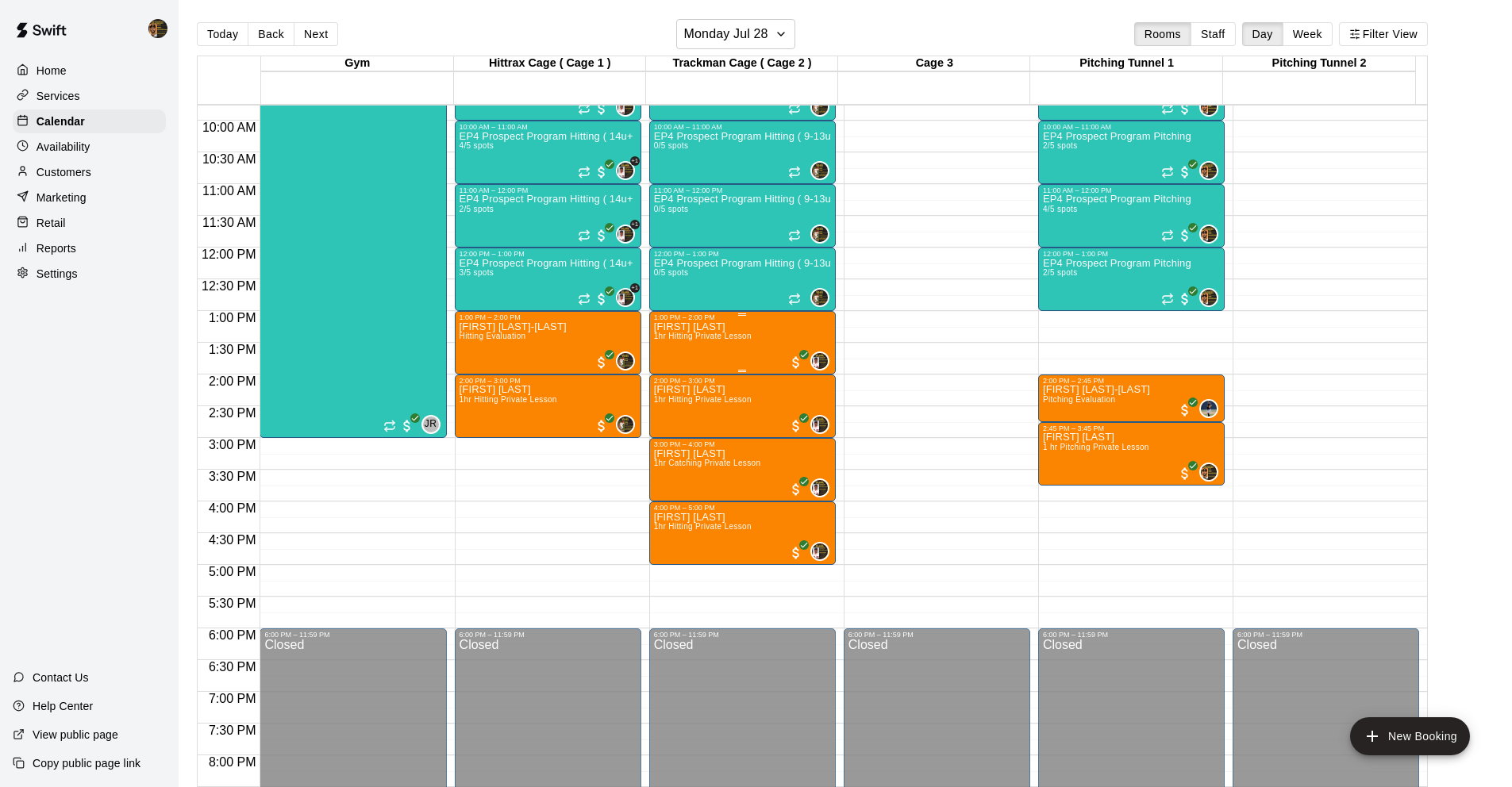 scroll, scrollTop: 616, scrollLeft: 0, axis: vertical 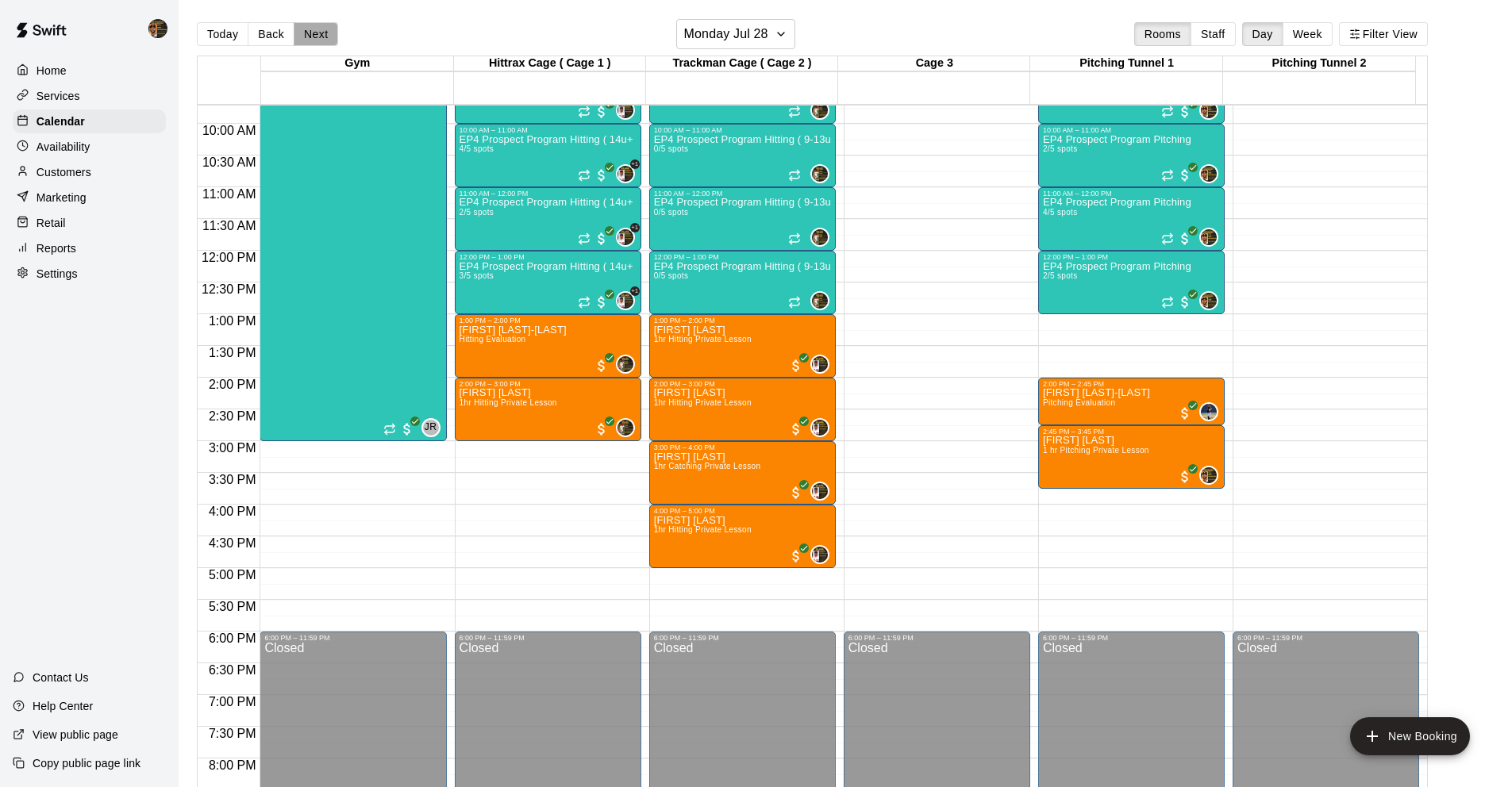 click on "Next" at bounding box center [316, 34] 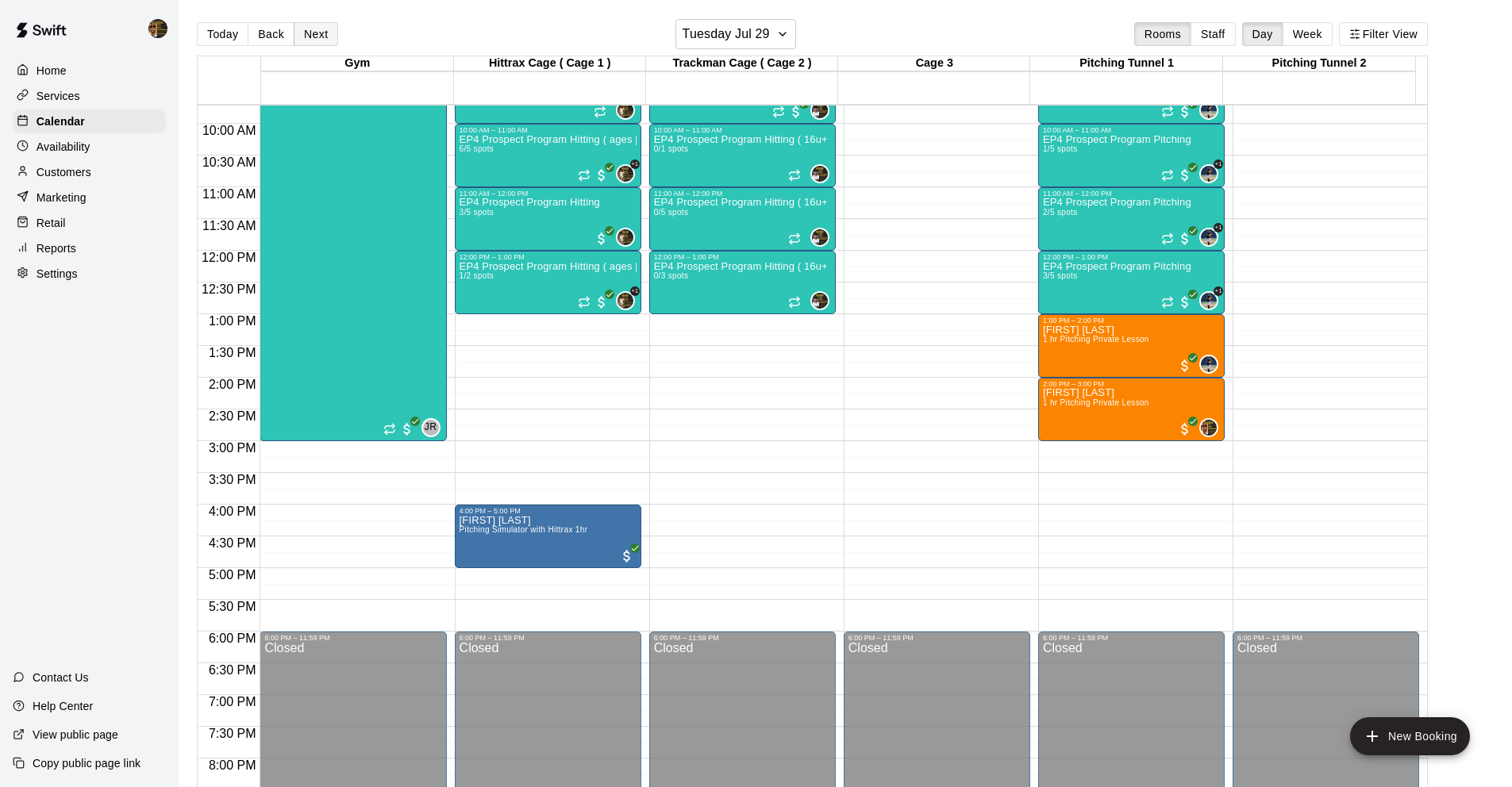 click on "Next" at bounding box center (316, 34) 